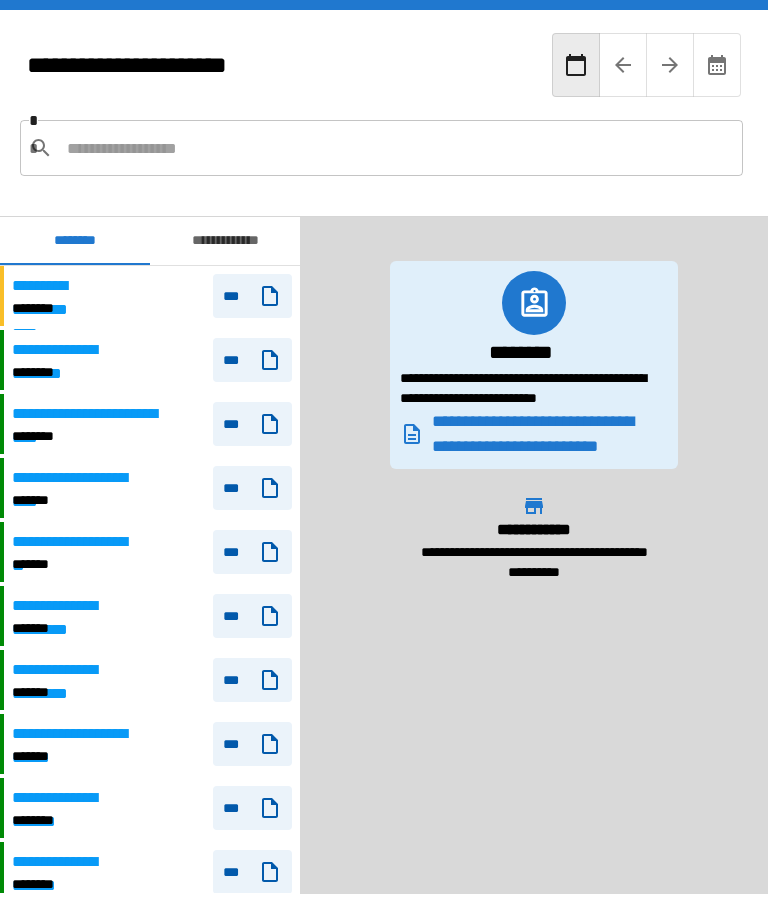 scroll, scrollTop: 0, scrollLeft: 0, axis: both 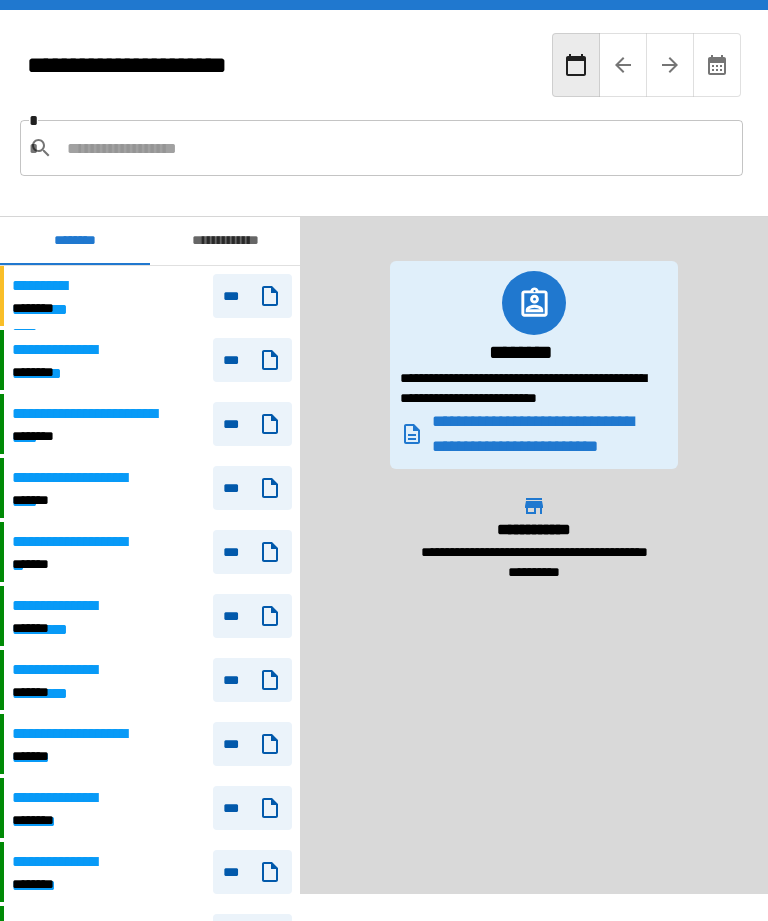 click on "**********" at bounding box center [54, 286] 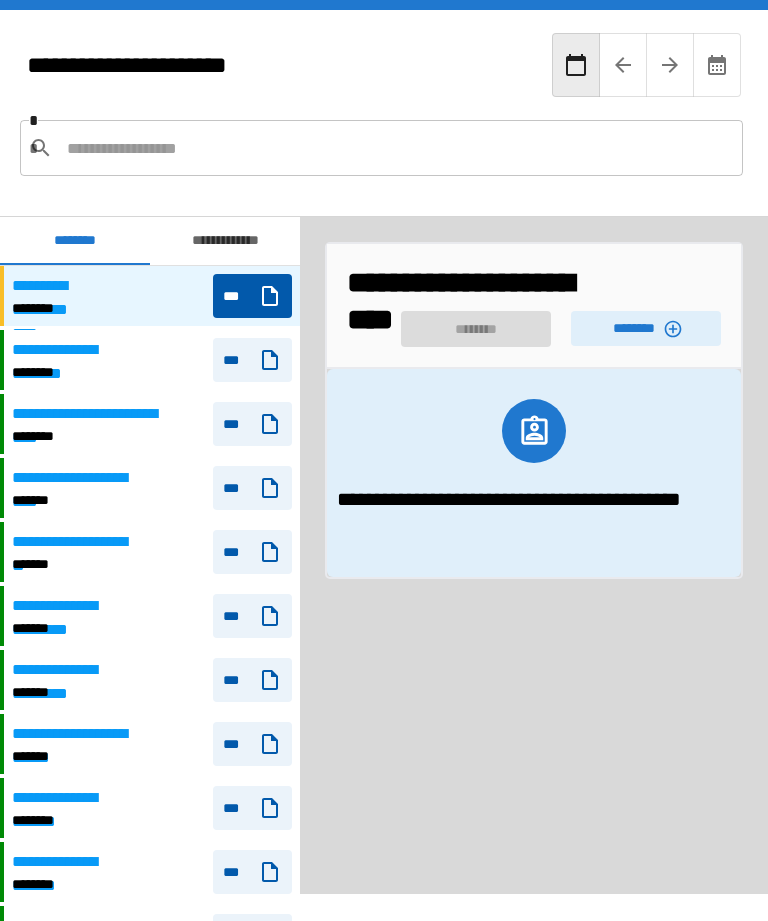 click on "********" at bounding box center [646, 328] 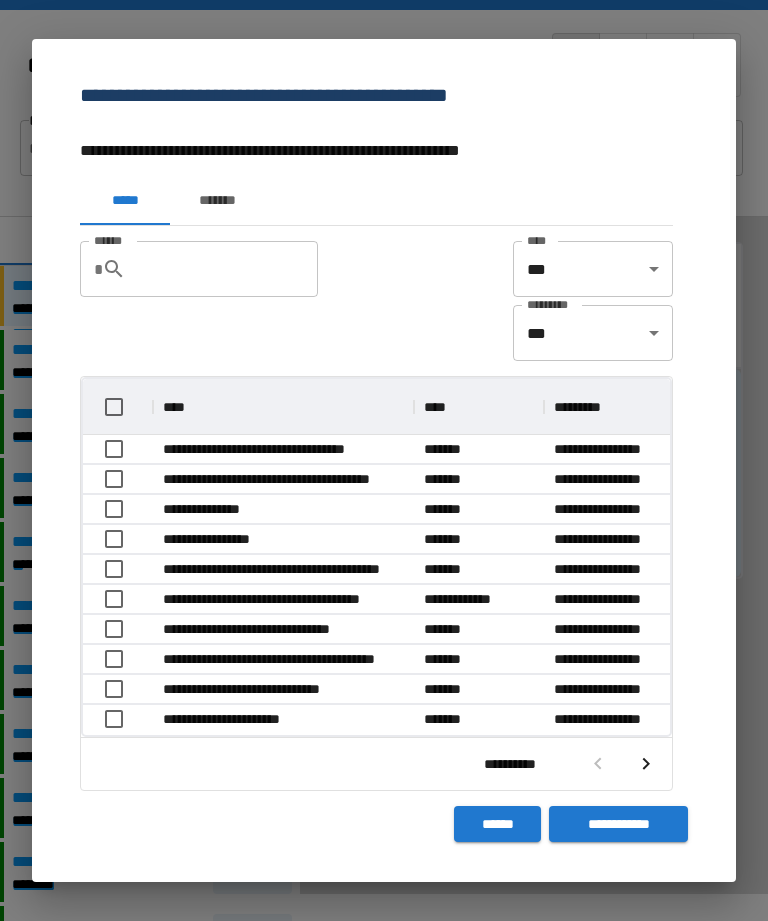 scroll, scrollTop: 356, scrollLeft: 587, axis: both 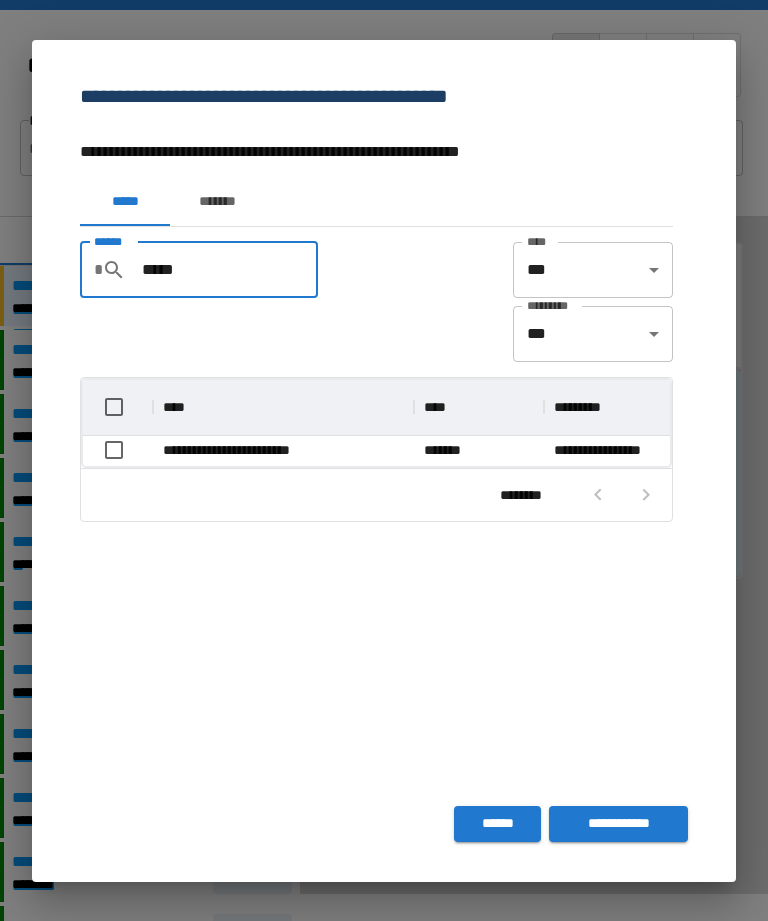 type on "*****" 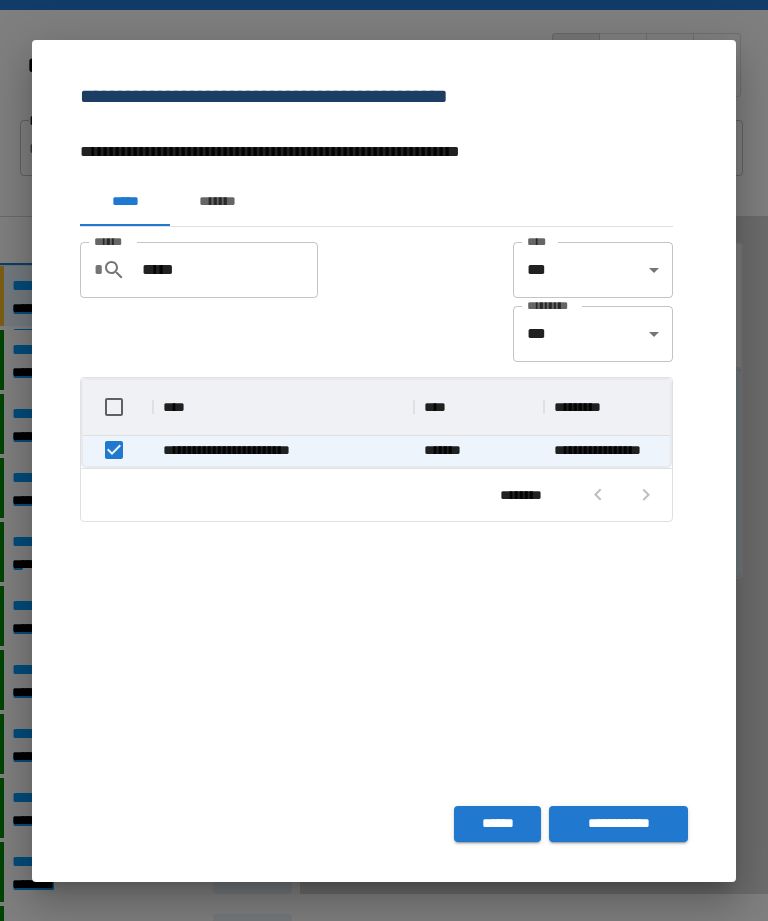 click on "**********" at bounding box center [618, 824] 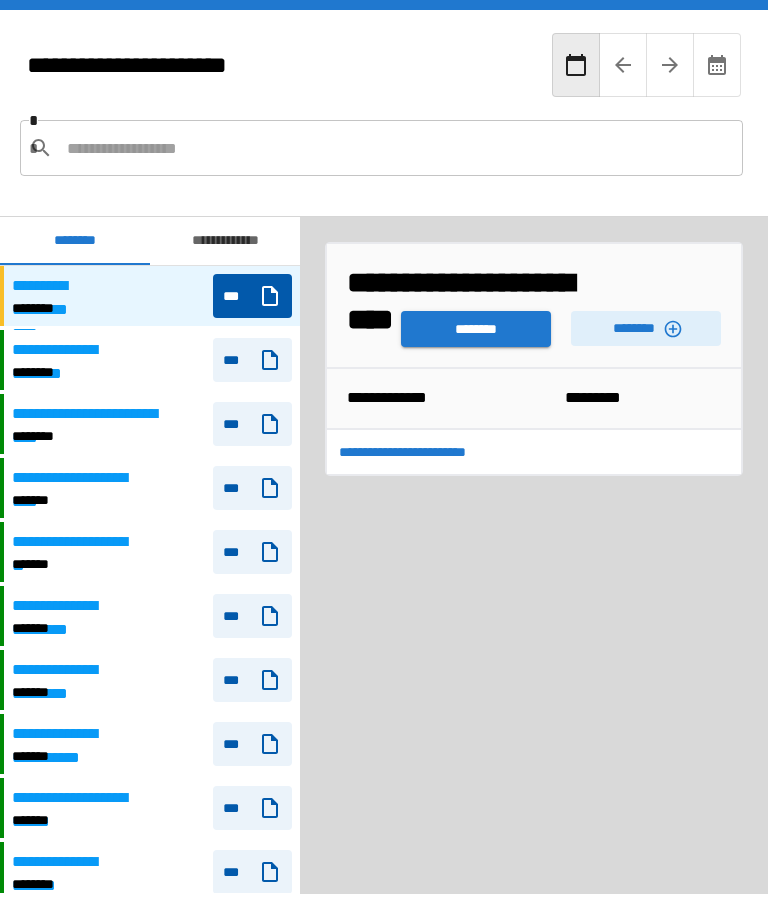 click on "********" at bounding box center (58, 372) 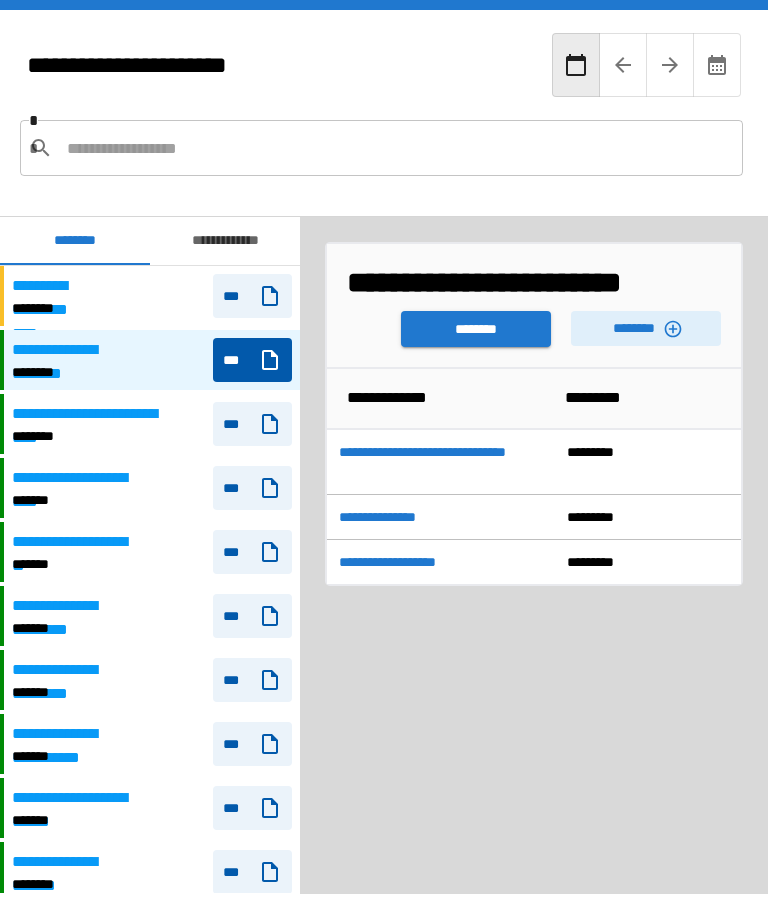 click on "********" at bounding box center (646, 328) 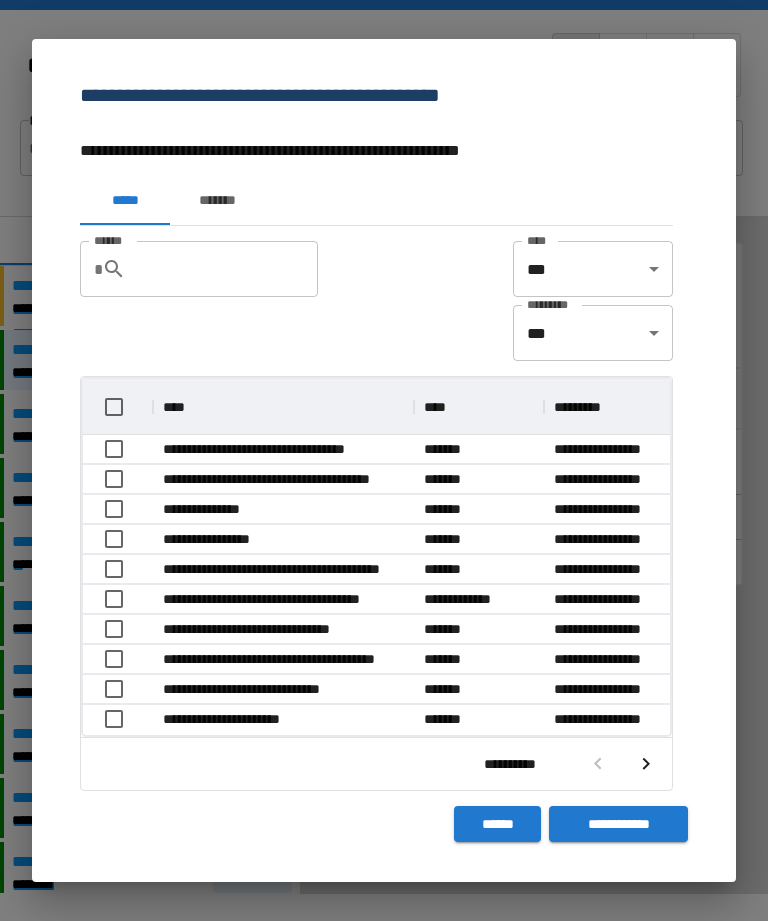 scroll, scrollTop: 1, scrollLeft: 1, axis: both 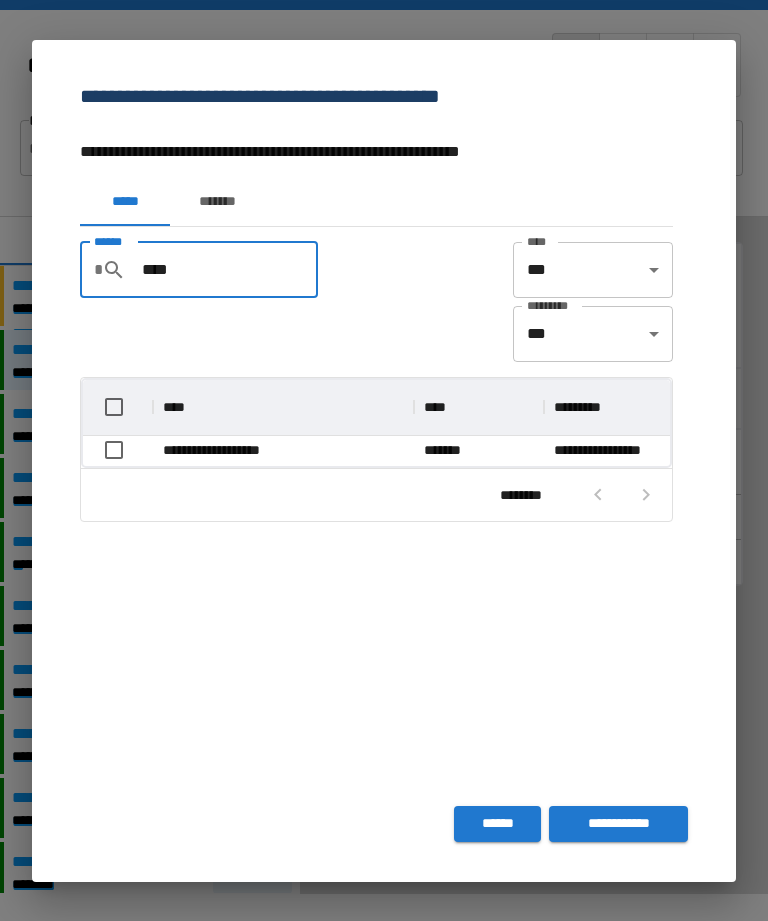 type on "****" 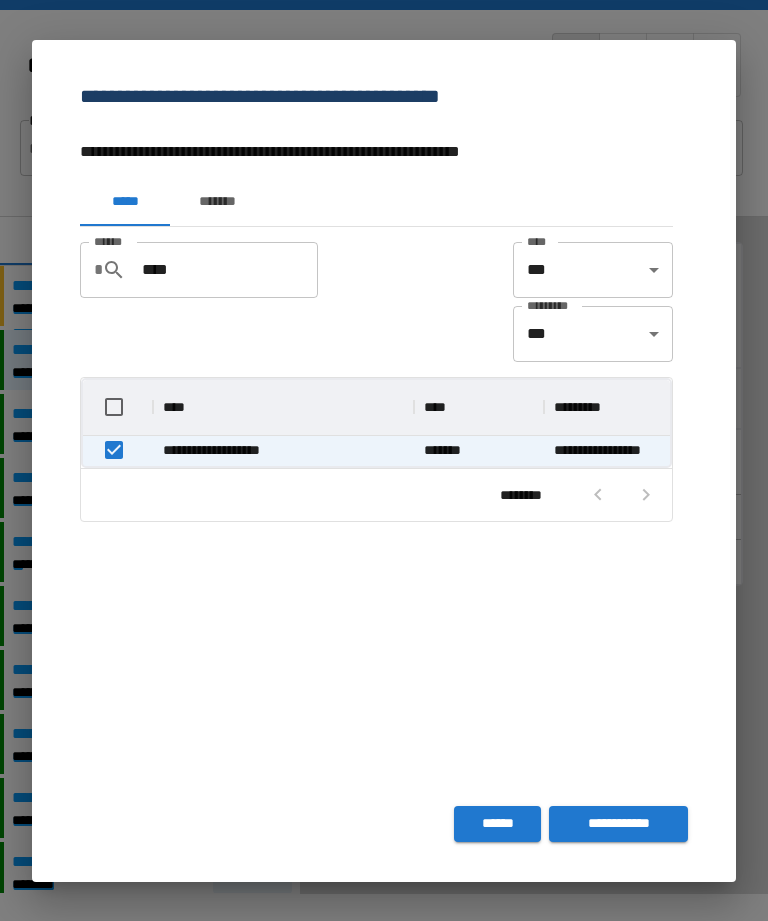 click on "**********" at bounding box center (618, 824) 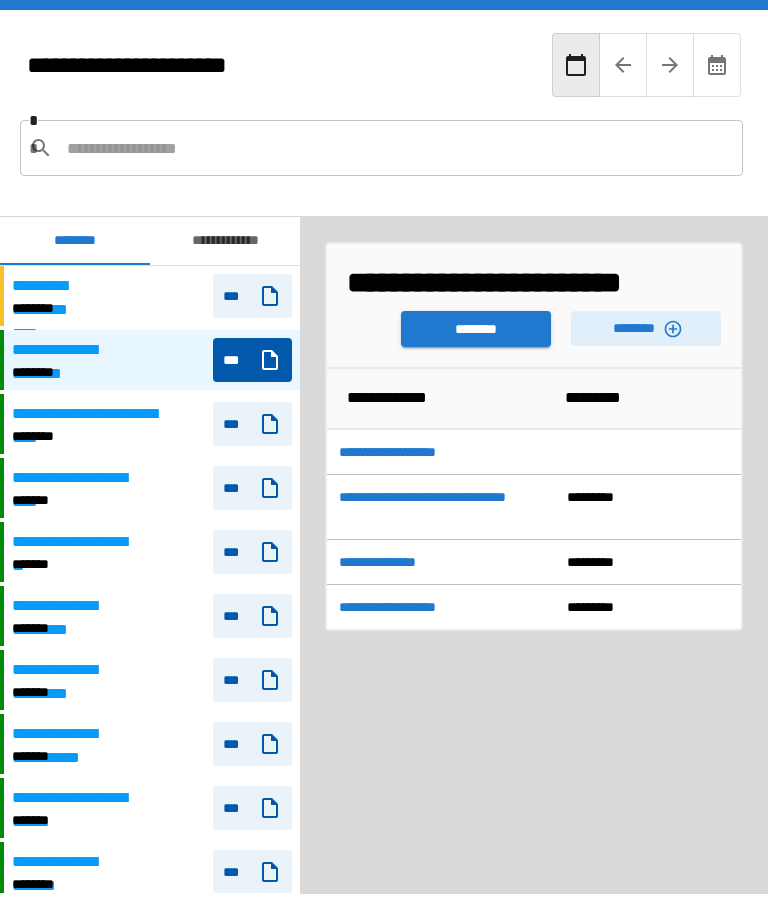 click on "********" at bounding box center [89, 436] 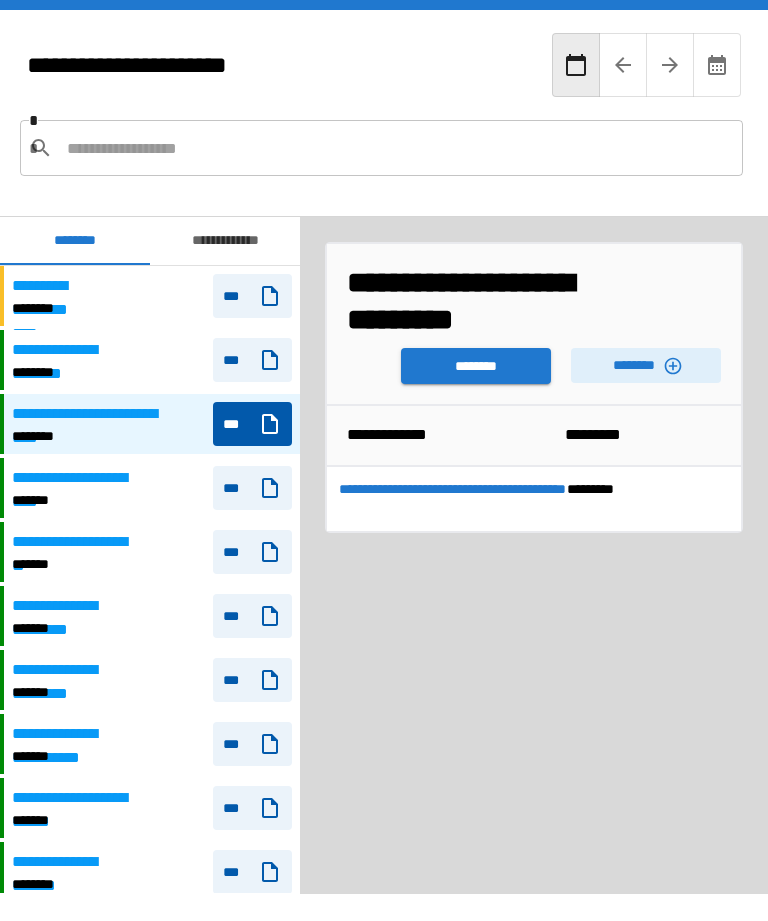 click on "********" at bounding box center [646, 365] 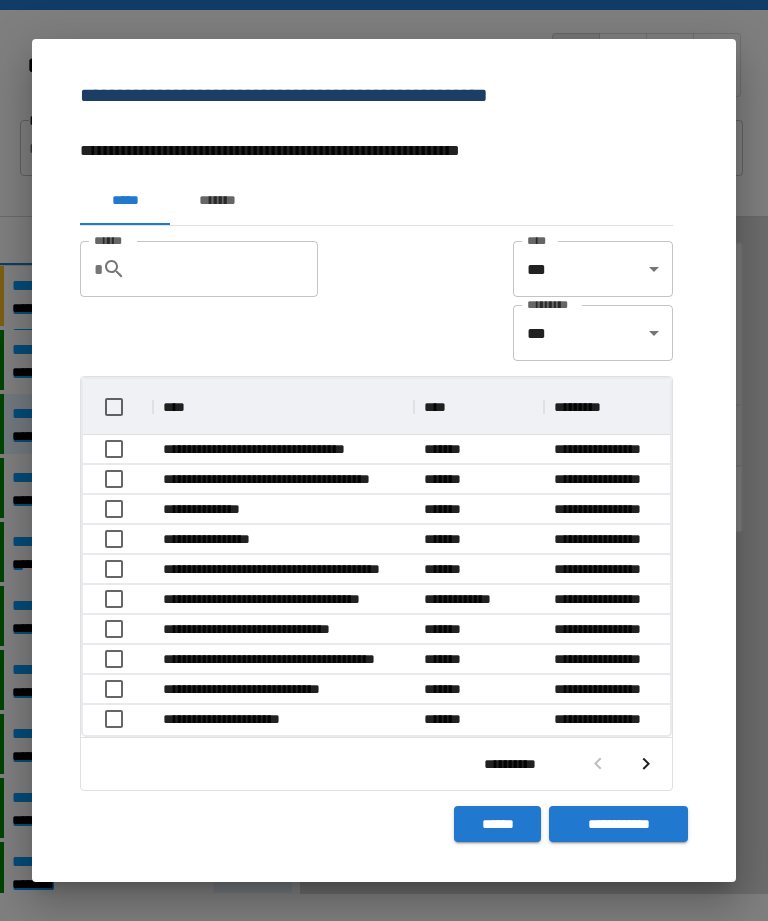 scroll, scrollTop: 1, scrollLeft: 1, axis: both 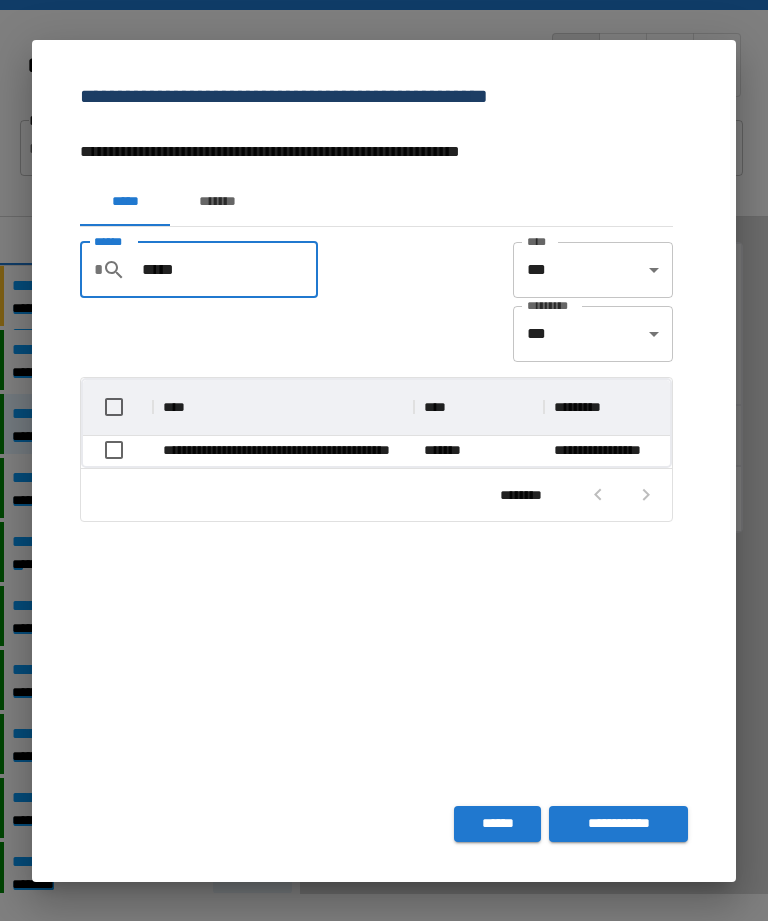 type on "*****" 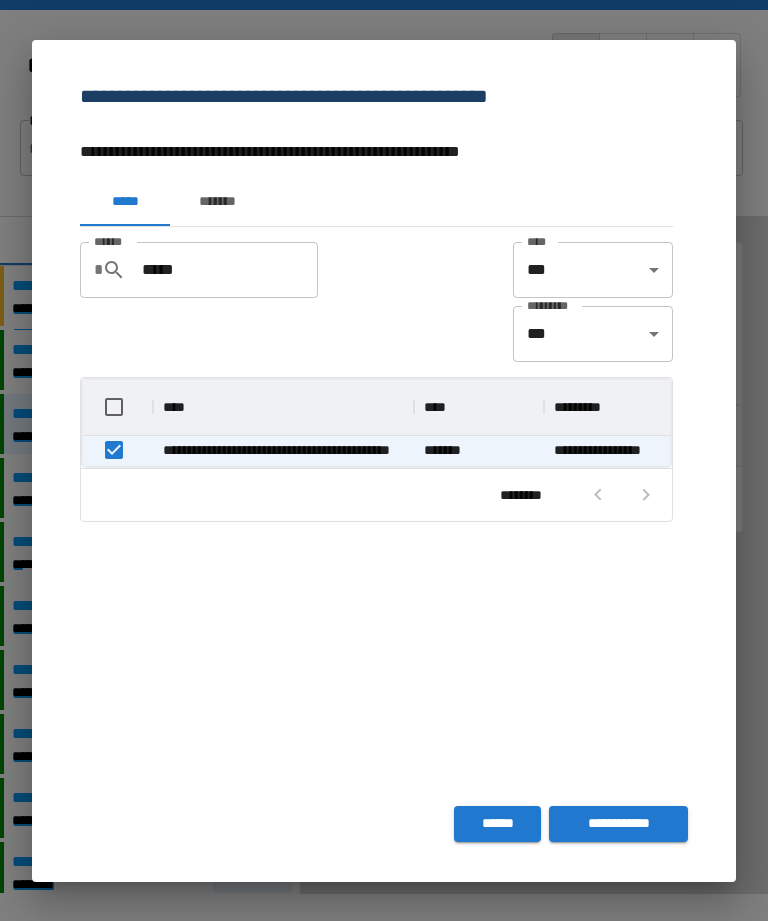 click on "**********" at bounding box center (618, 824) 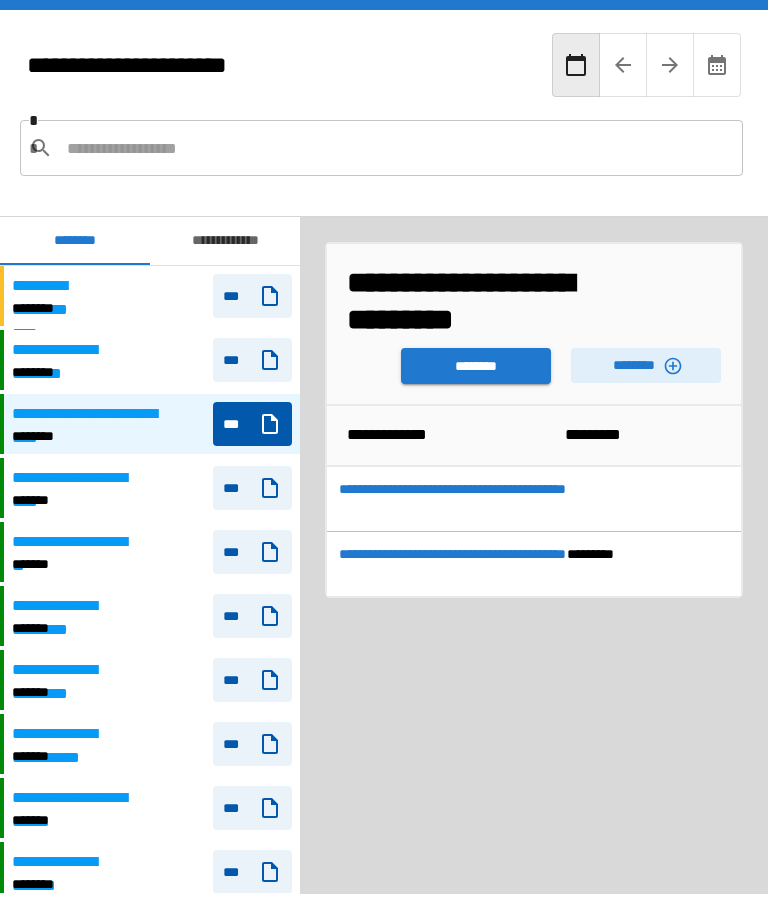 click on "**********" at bounding box center (82, 478) 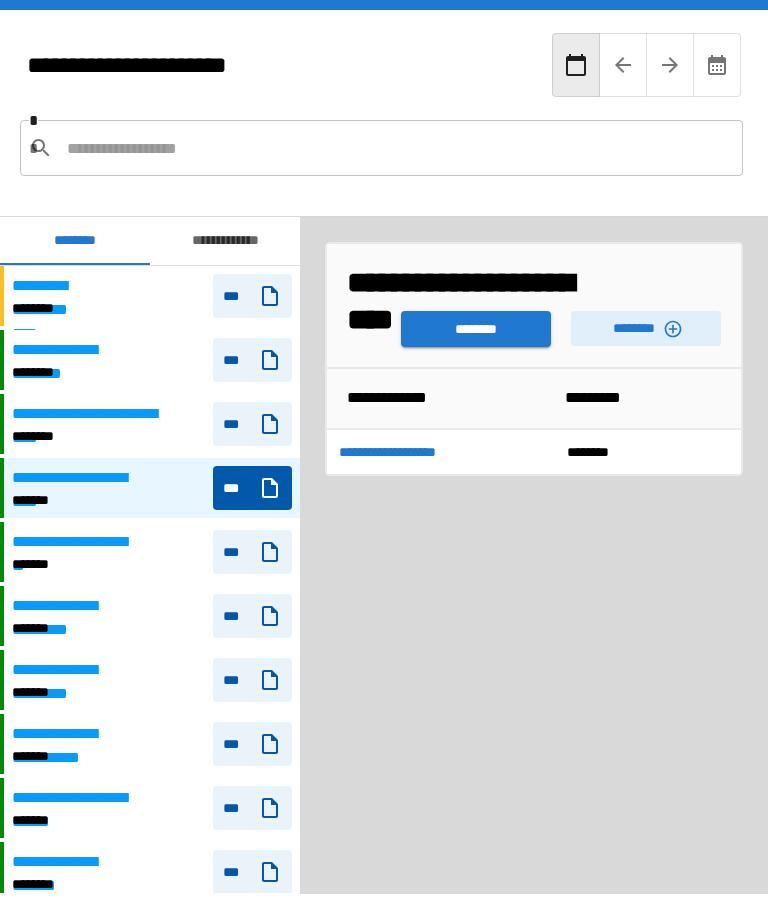 click 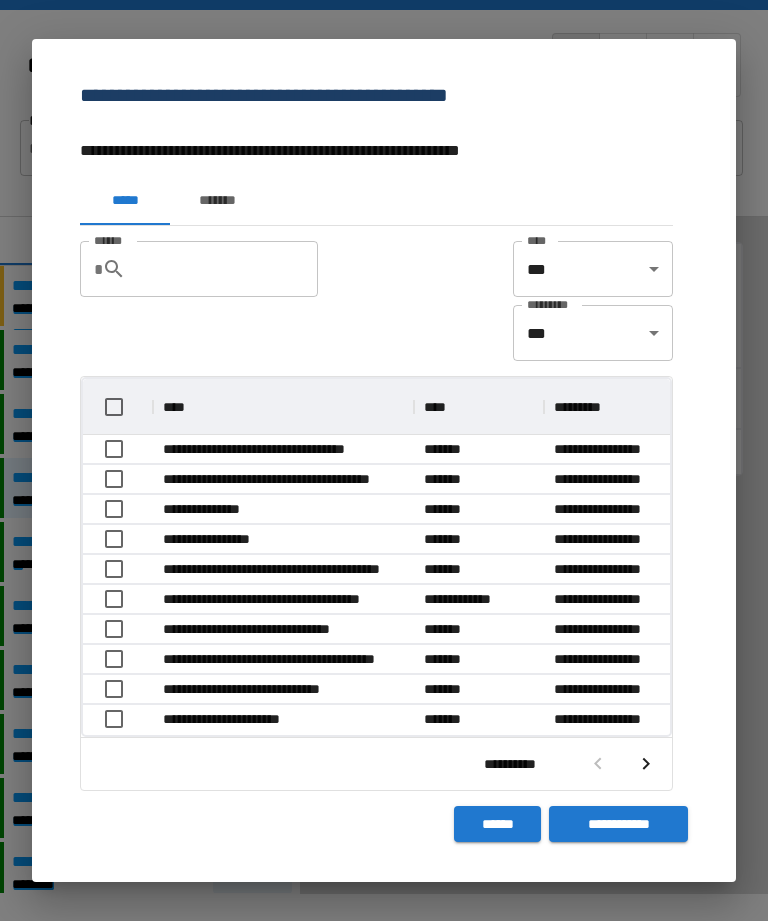 scroll, scrollTop: 1, scrollLeft: 1, axis: both 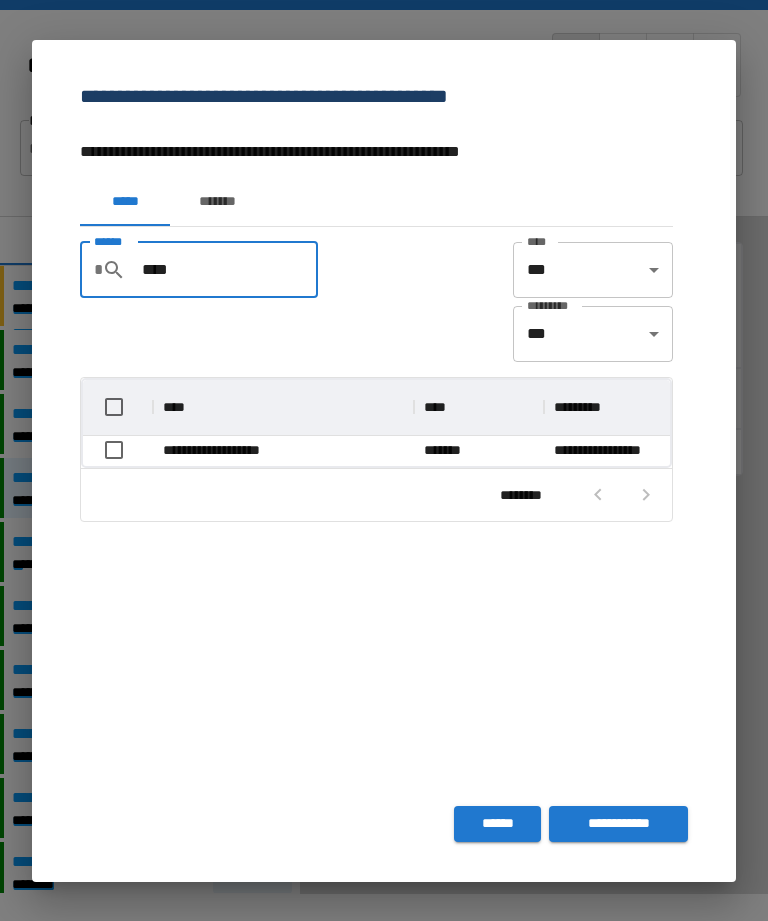 type on "****" 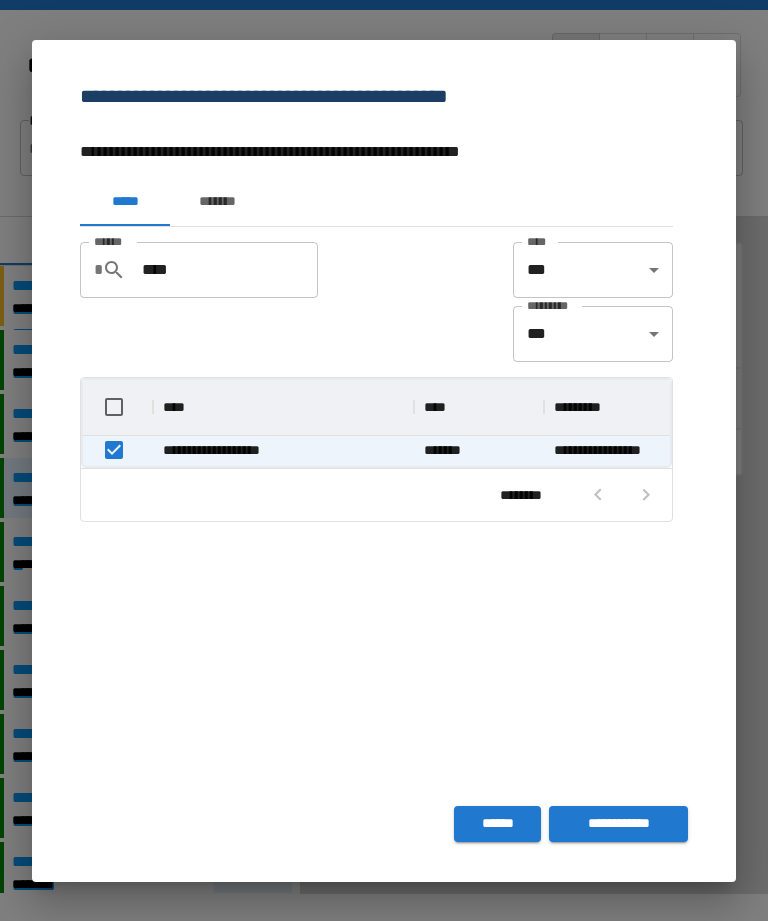 click on "**********" at bounding box center (618, 824) 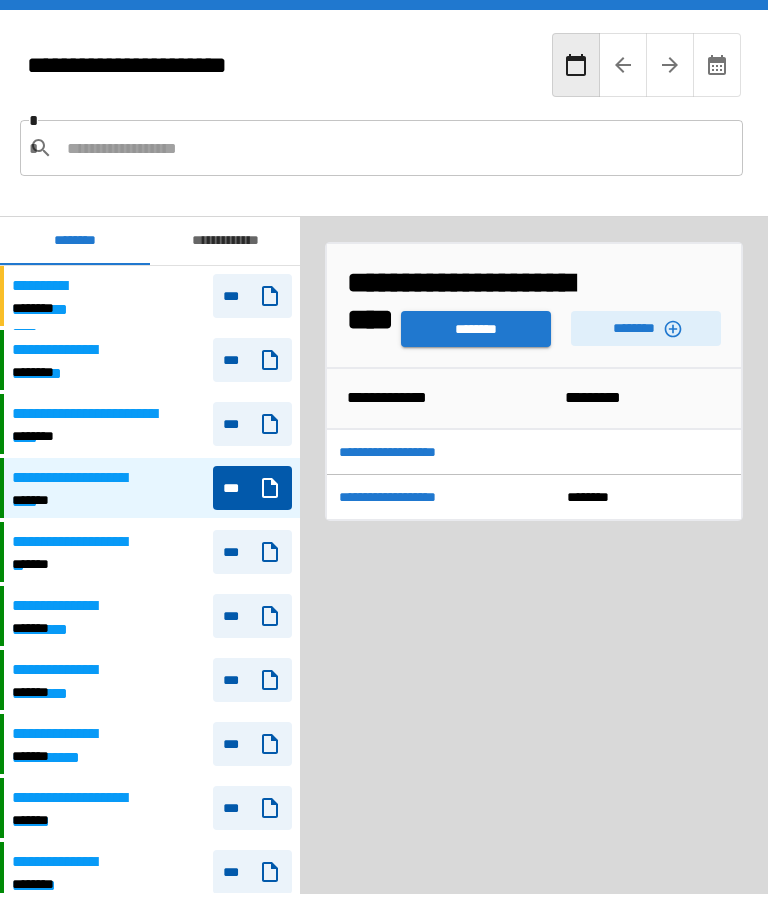 click on "**********" at bounding box center [70, 542] 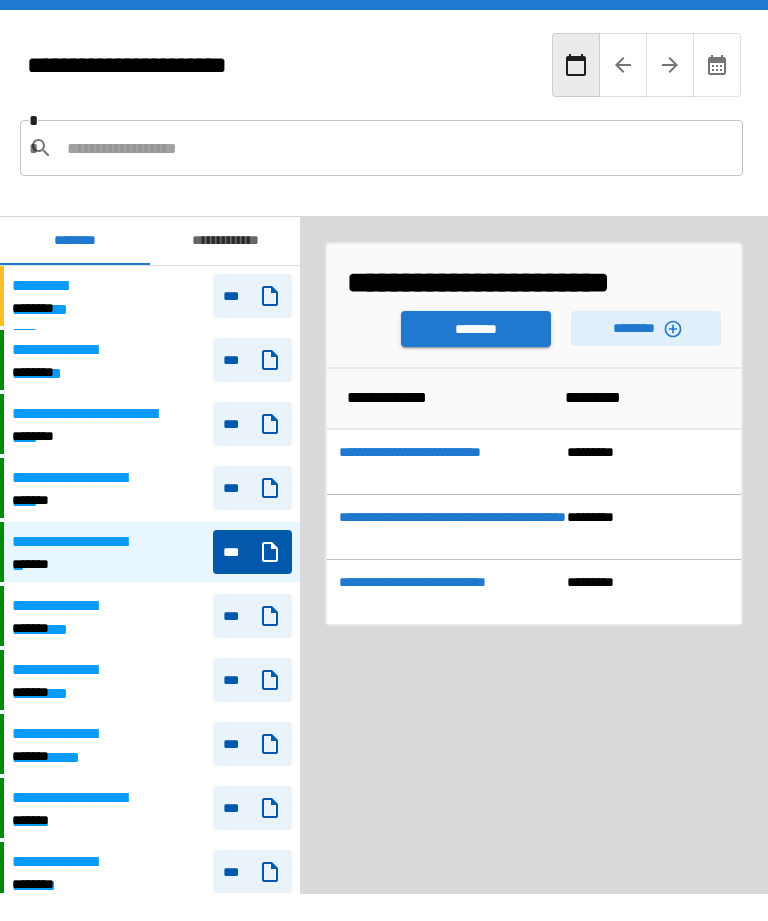 click on "********" at bounding box center (646, 328) 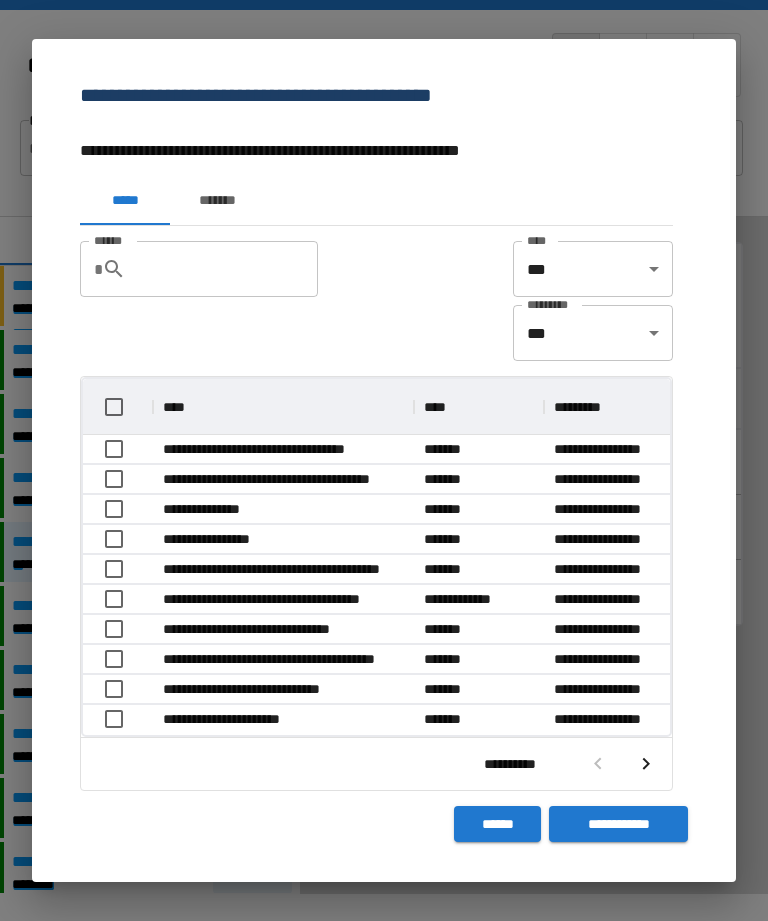 scroll, scrollTop: 356, scrollLeft: 587, axis: both 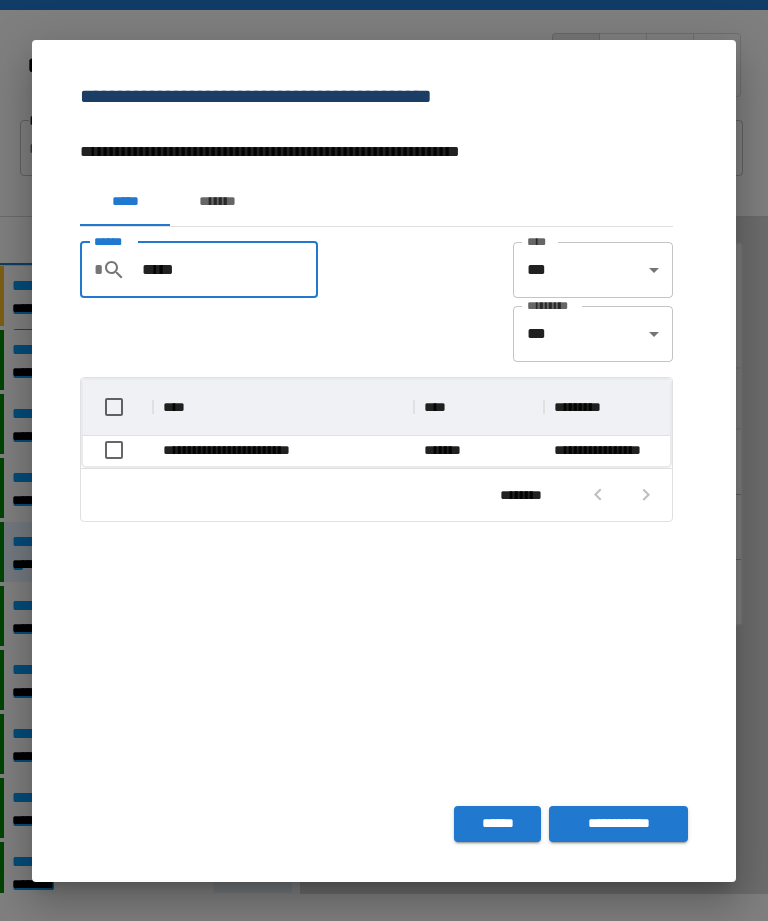 type on "*****" 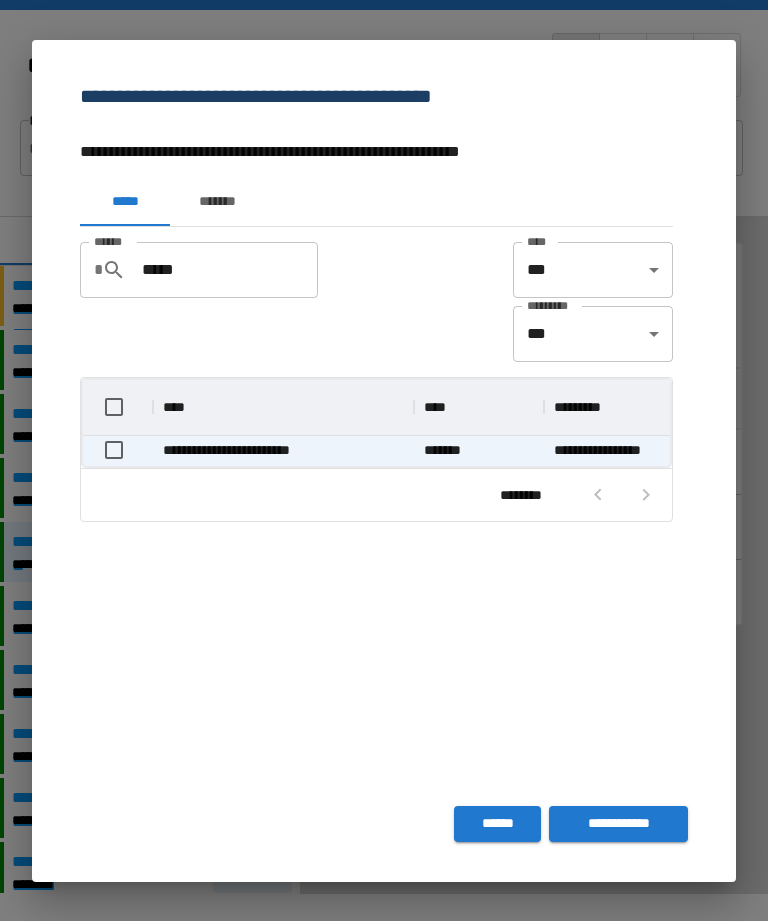 click at bounding box center [118, 451] 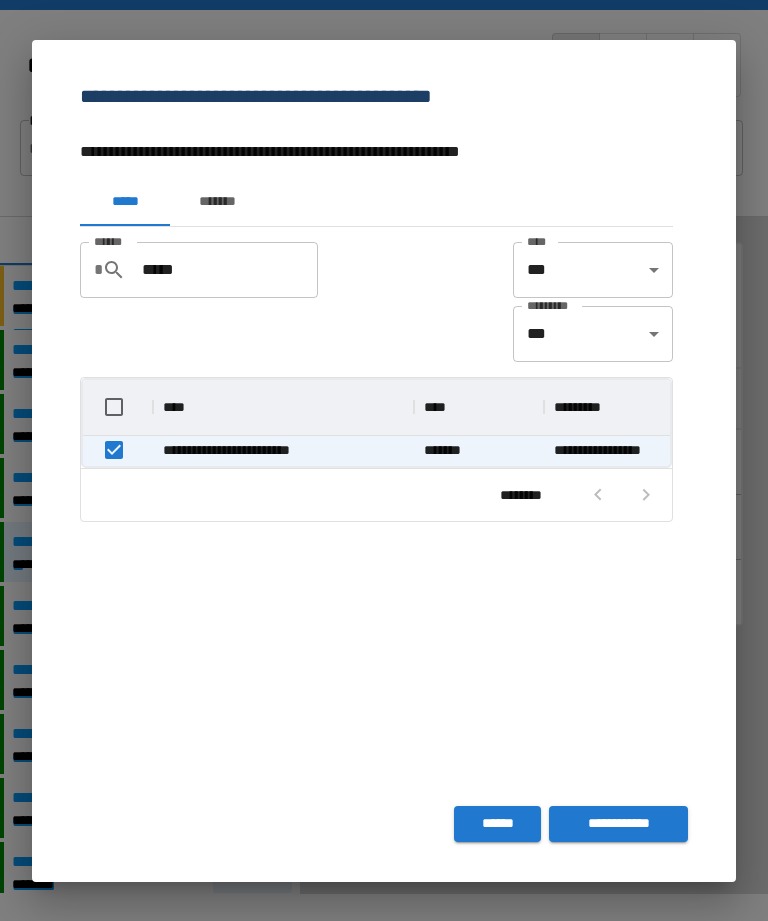 click on "**********" at bounding box center [384, 459] 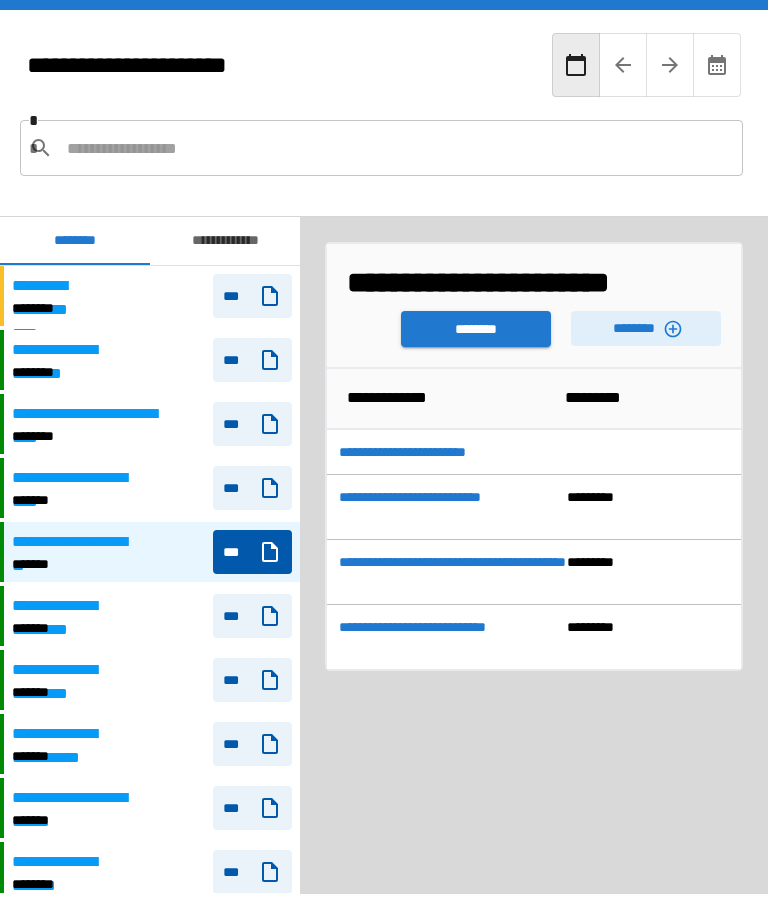 click on "**********" at bounding box center (152, 616) 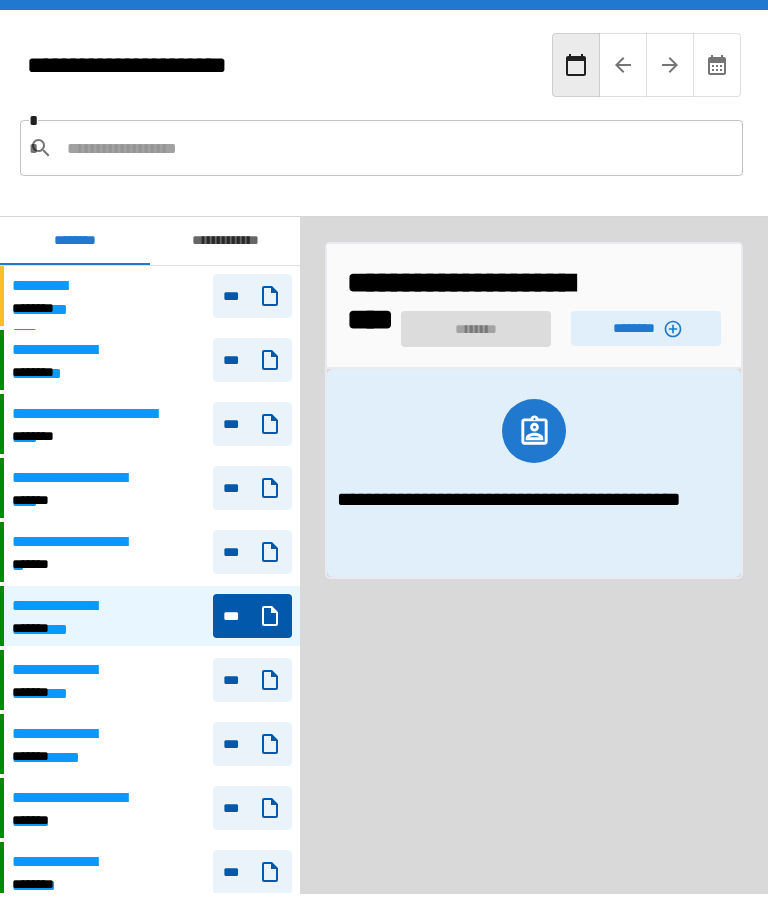 click on "********" at bounding box center [646, 328] 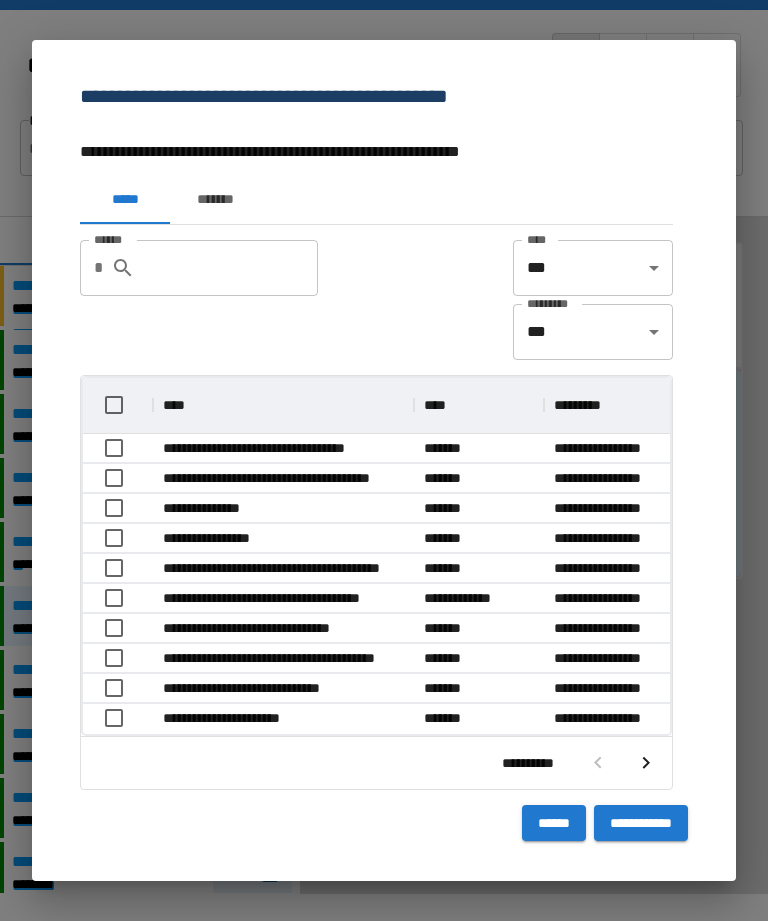 scroll, scrollTop: 356, scrollLeft: 587, axis: both 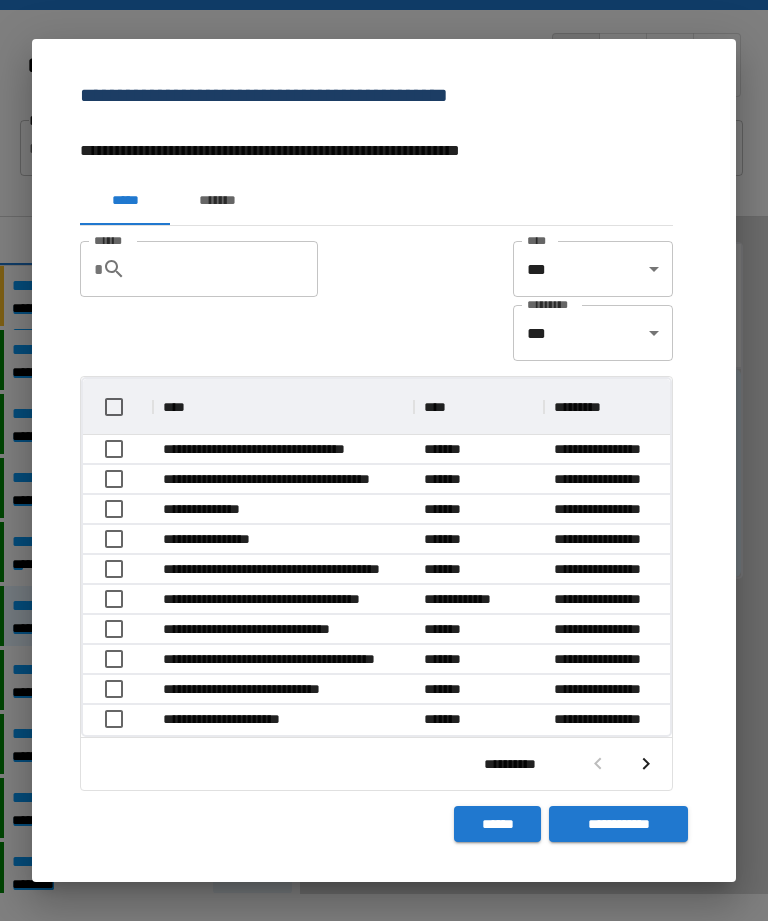 click on "******" at bounding box center [230, 269] 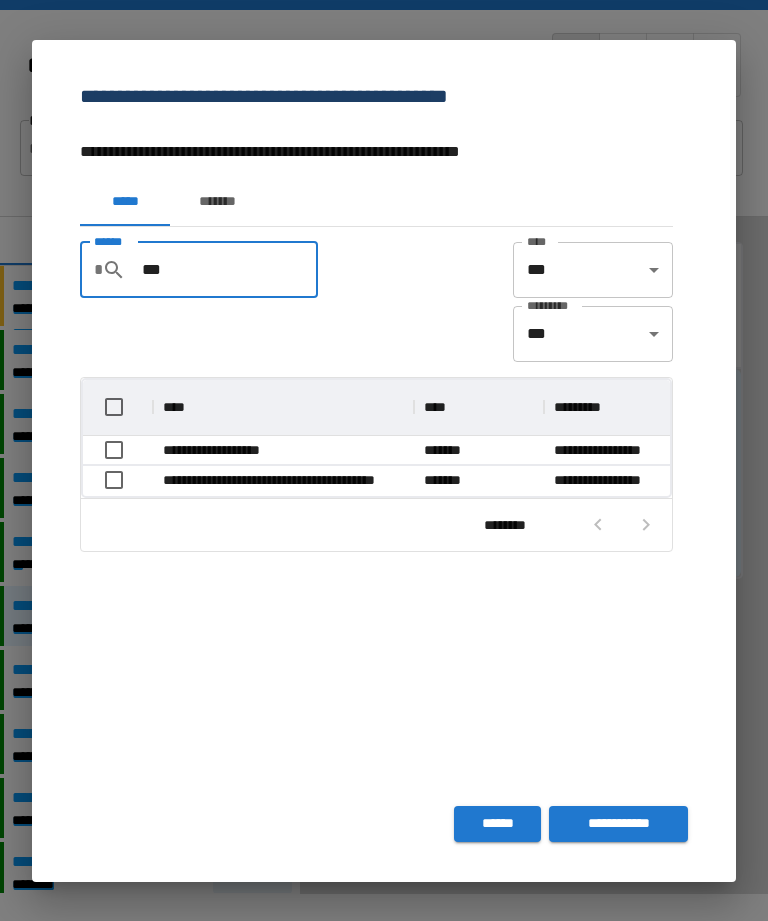 scroll, scrollTop: 116, scrollLeft: 587, axis: both 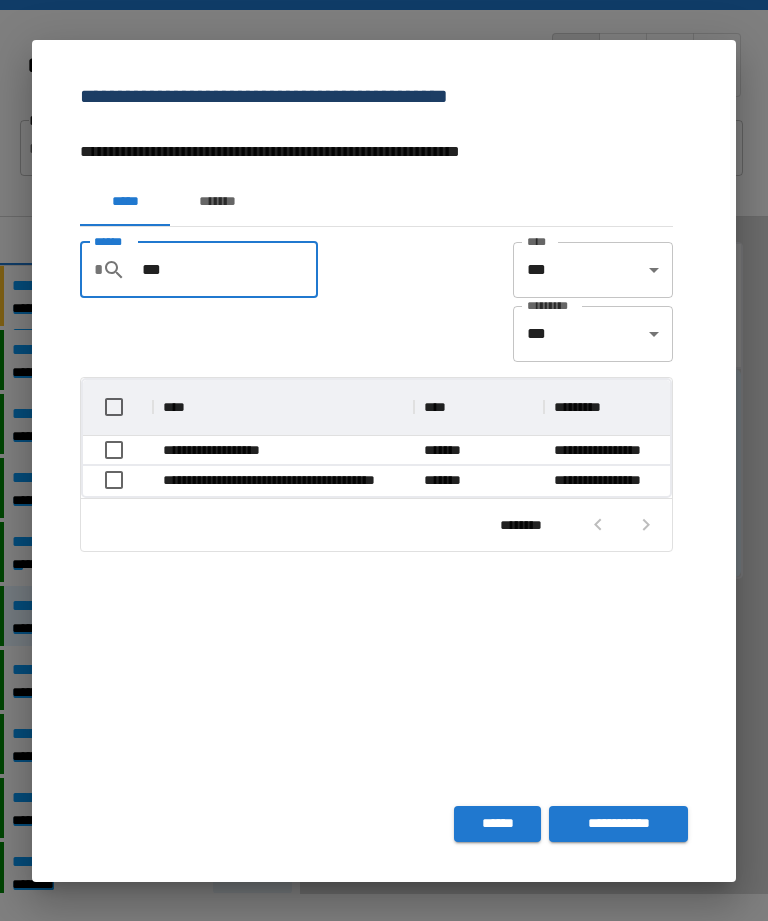 type on "***" 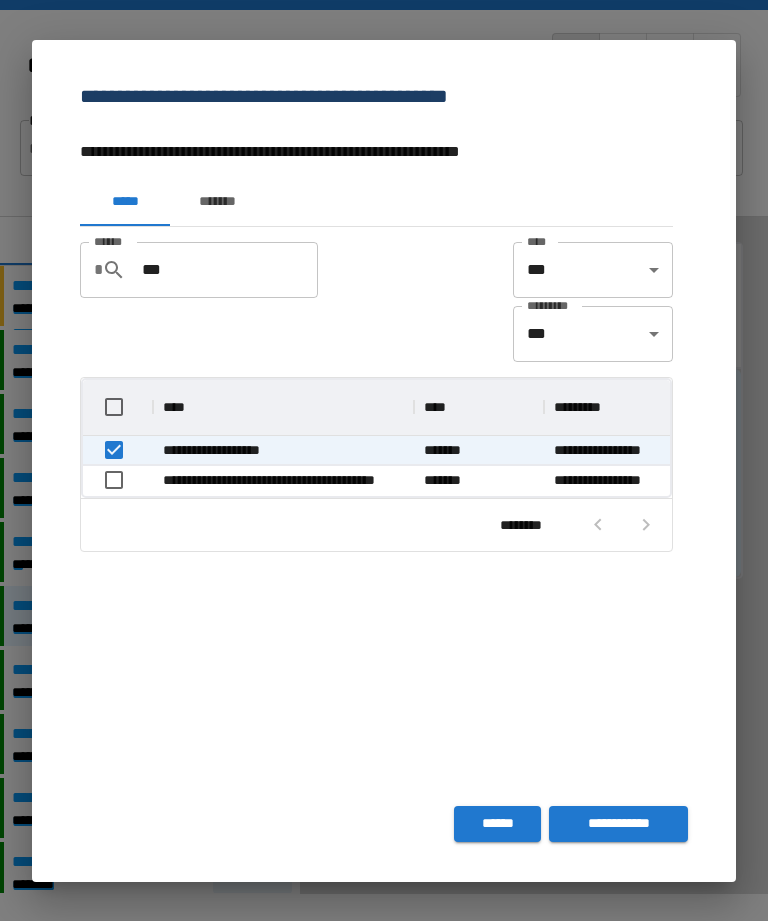 click on "**********" at bounding box center (618, 824) 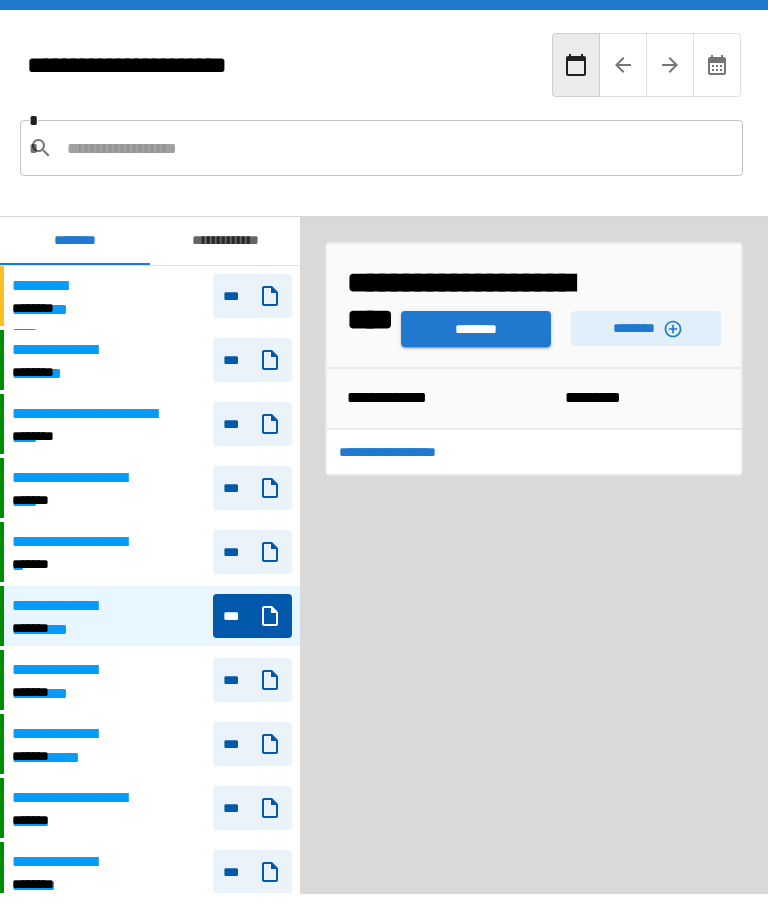 click on "**********" at bounding box center [150, 680] 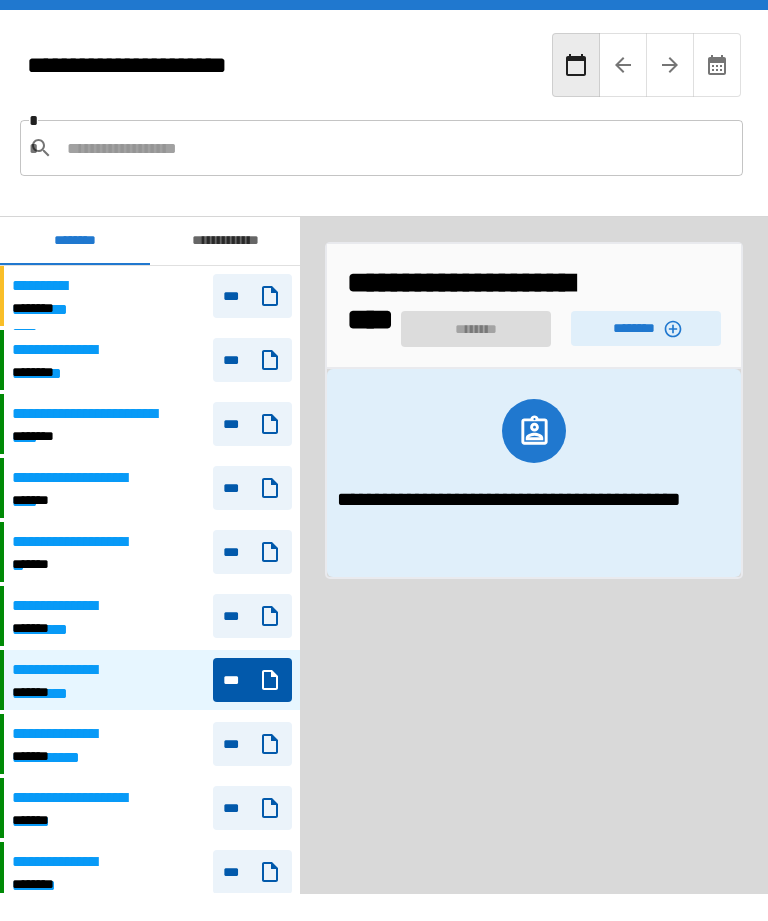 click on "********" at bounding box center [646, 328] 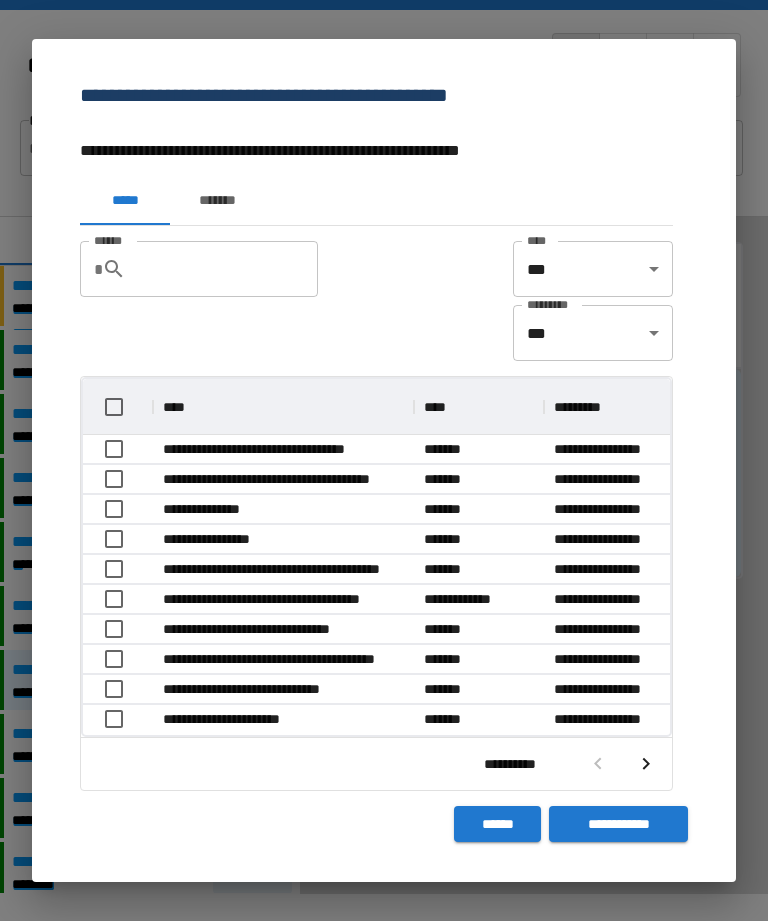 scroll, scrollTop: 1, scrollLeft: 1, axis: both 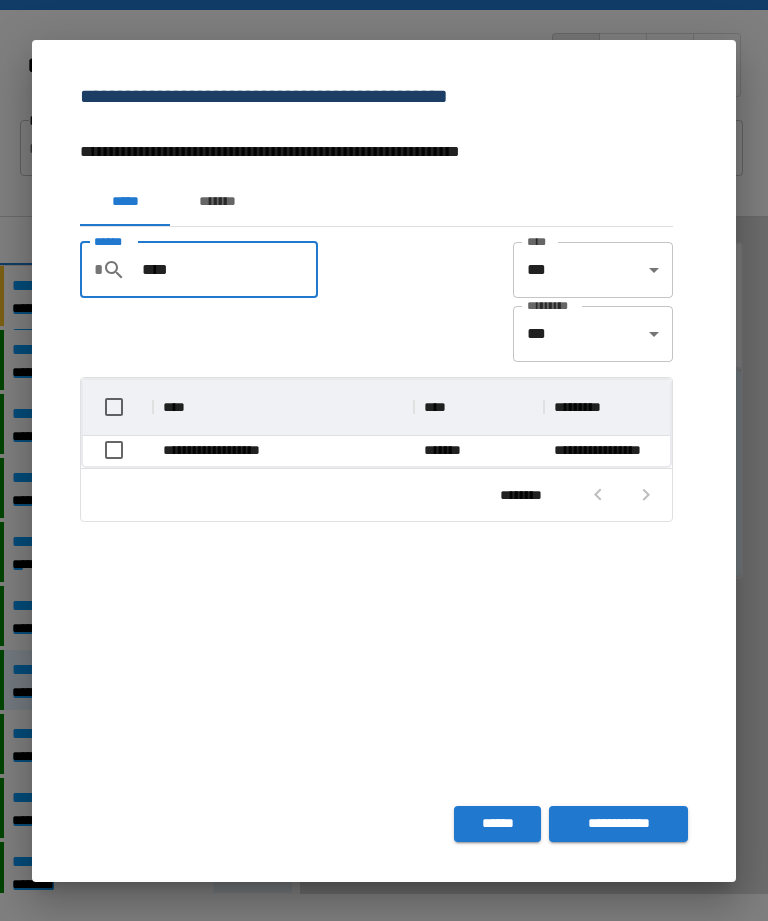 type on "****" 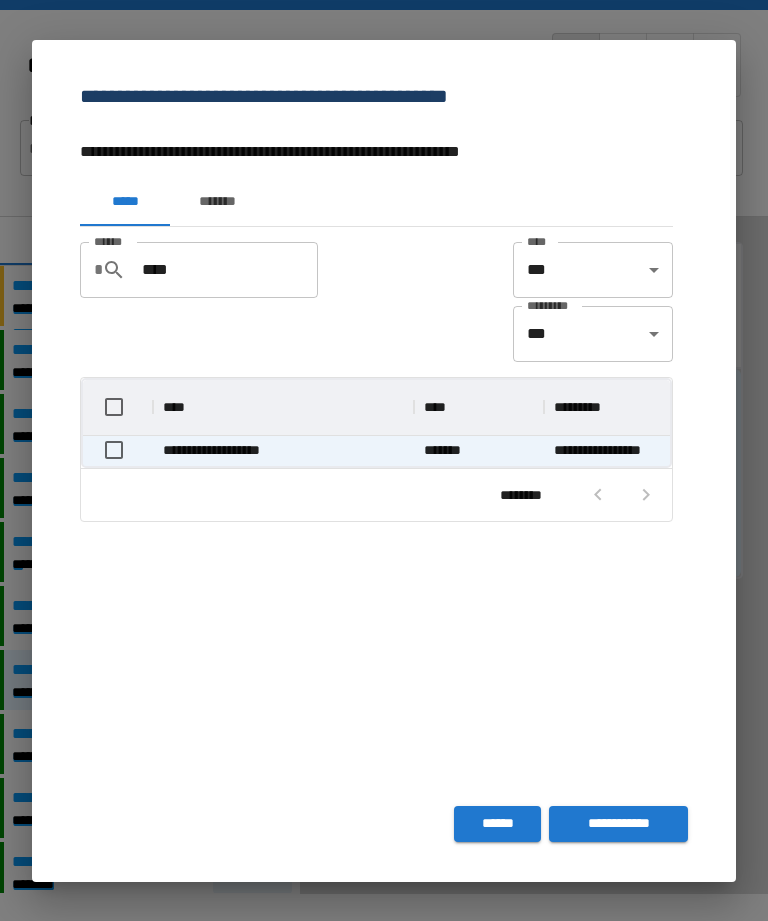 click on "**********" at bounding box center [283, 451] 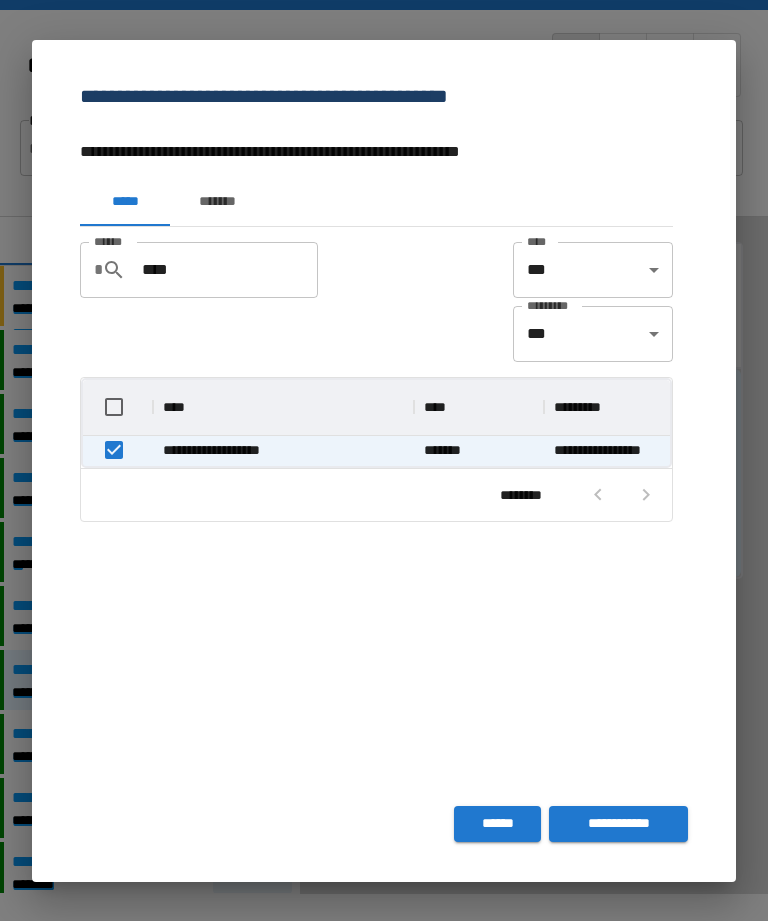 click on "**********" at bounding box center [618, 824] 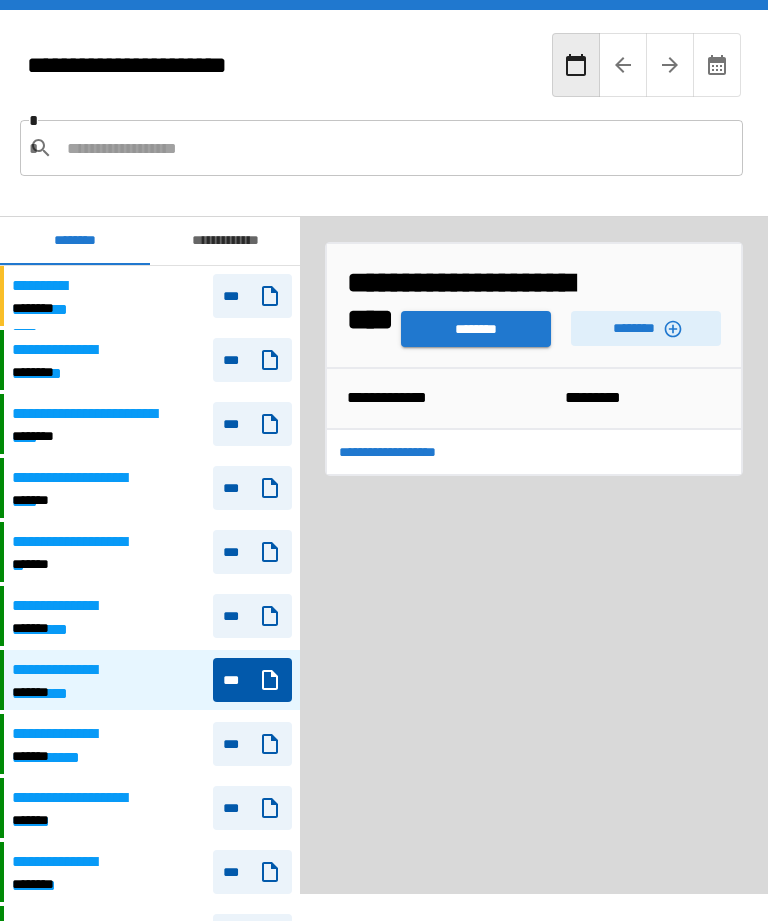 scroll, scrollTop: -1, scrollLeft: 0, axis: vertical 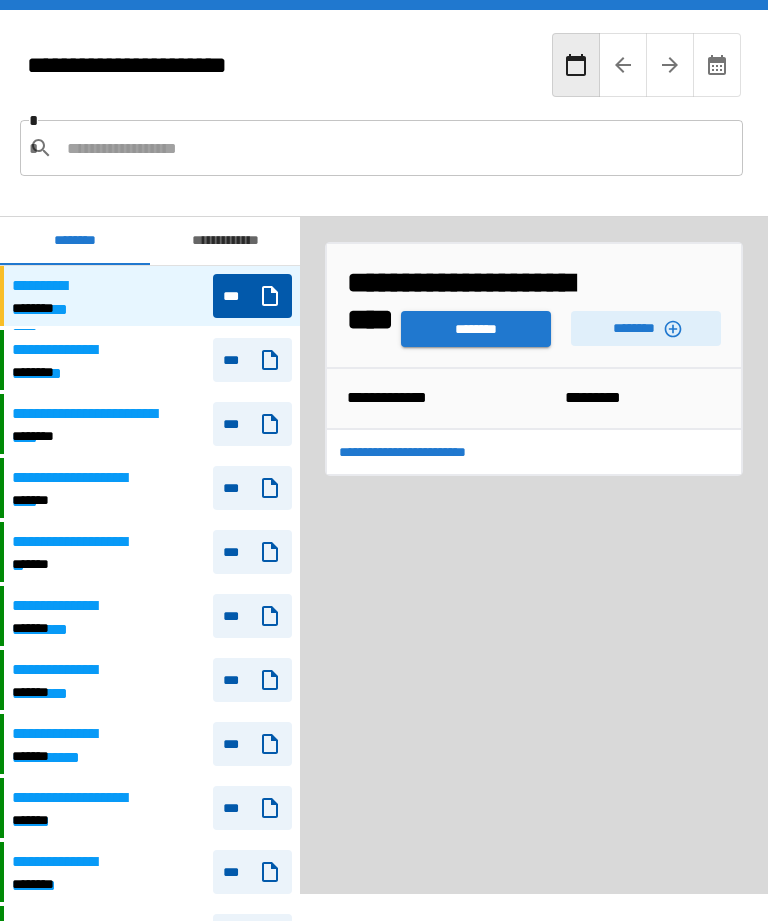 click on "********" at bounding box center (476, 329) 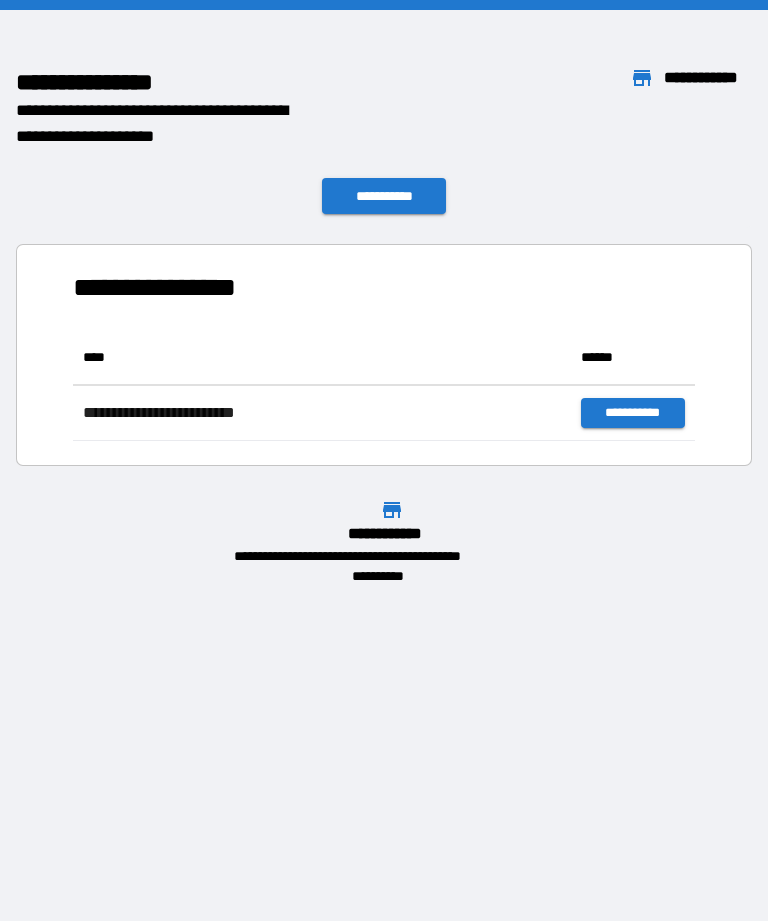 scroll, scrollTop: 111, scrollLeft: 622, axis: both 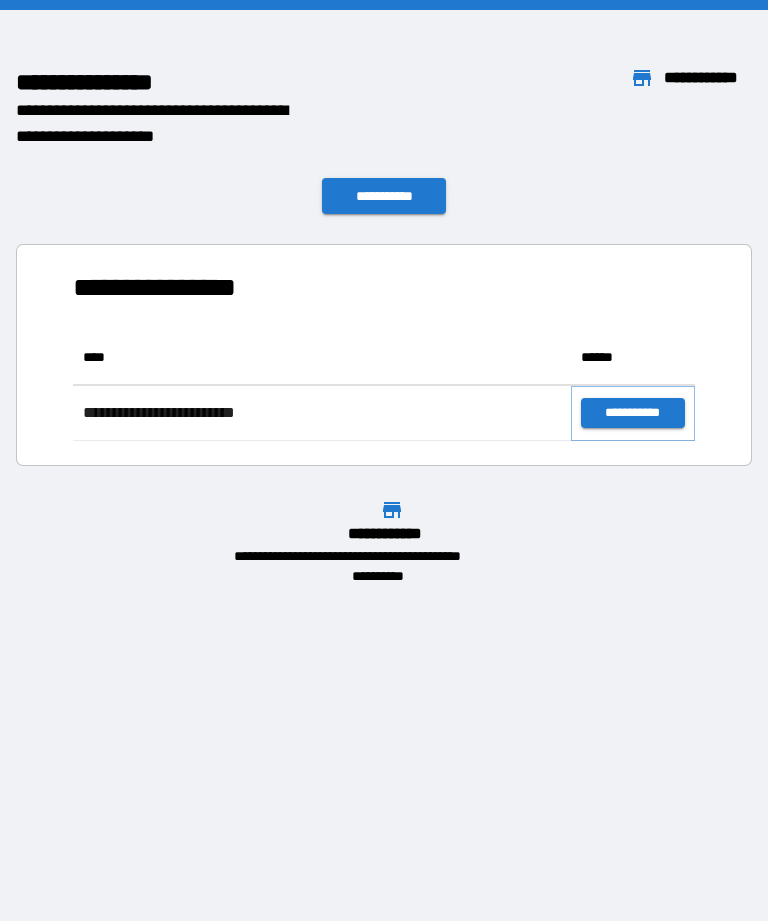 click on "**********" at bounding box center (633, 413) 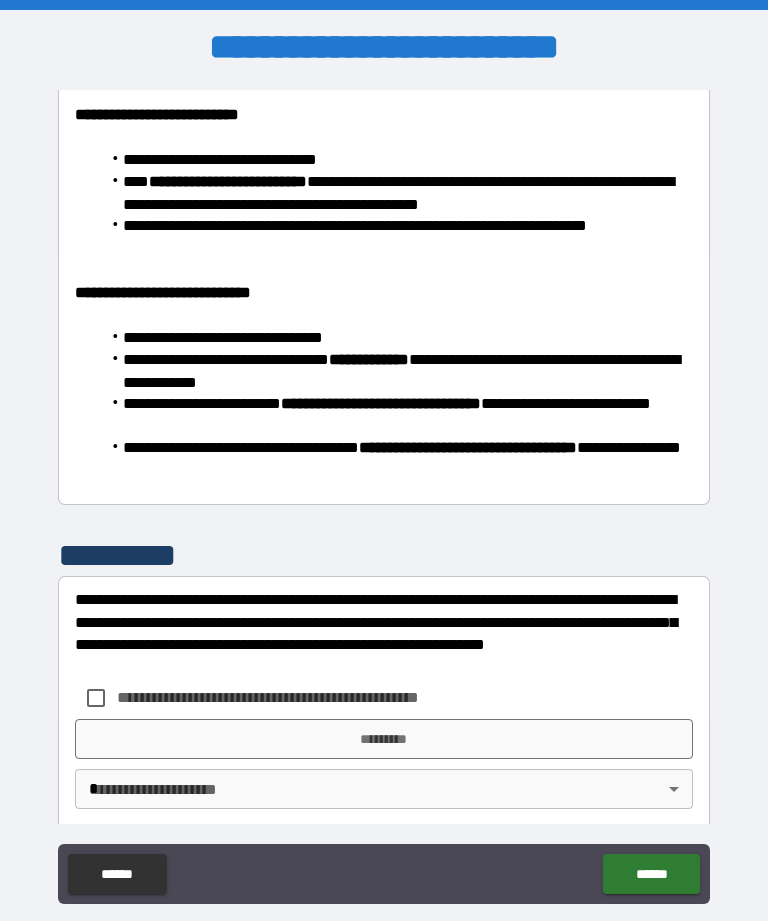 scroll, scrollTop: 1594, scrollLeft: 0, axis: vertical 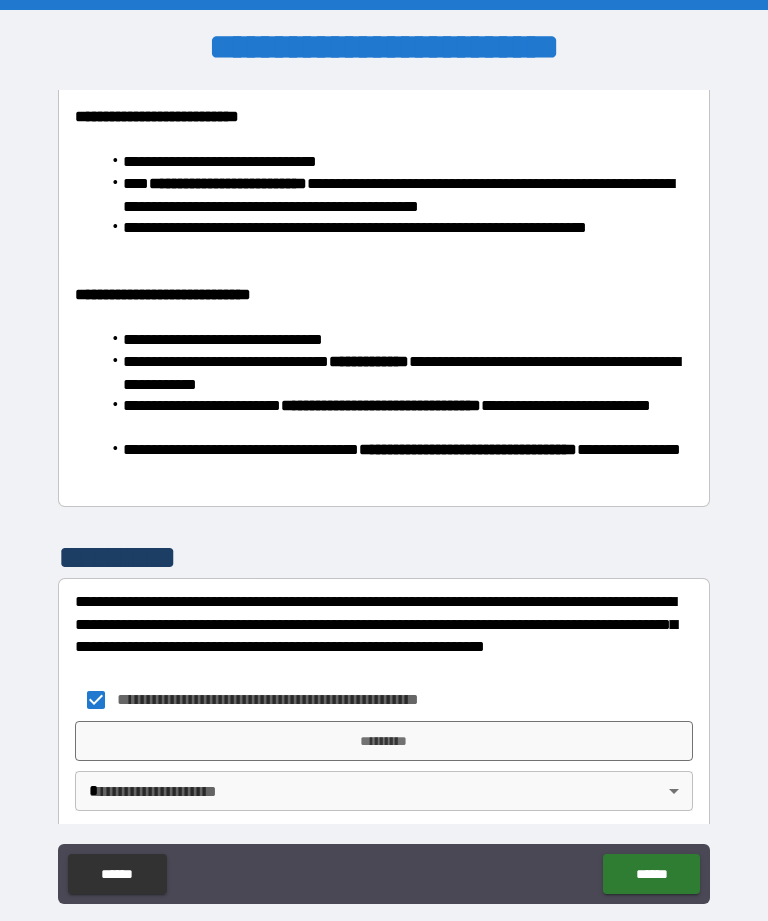 click on "**********" at bounding box center (384, 492) 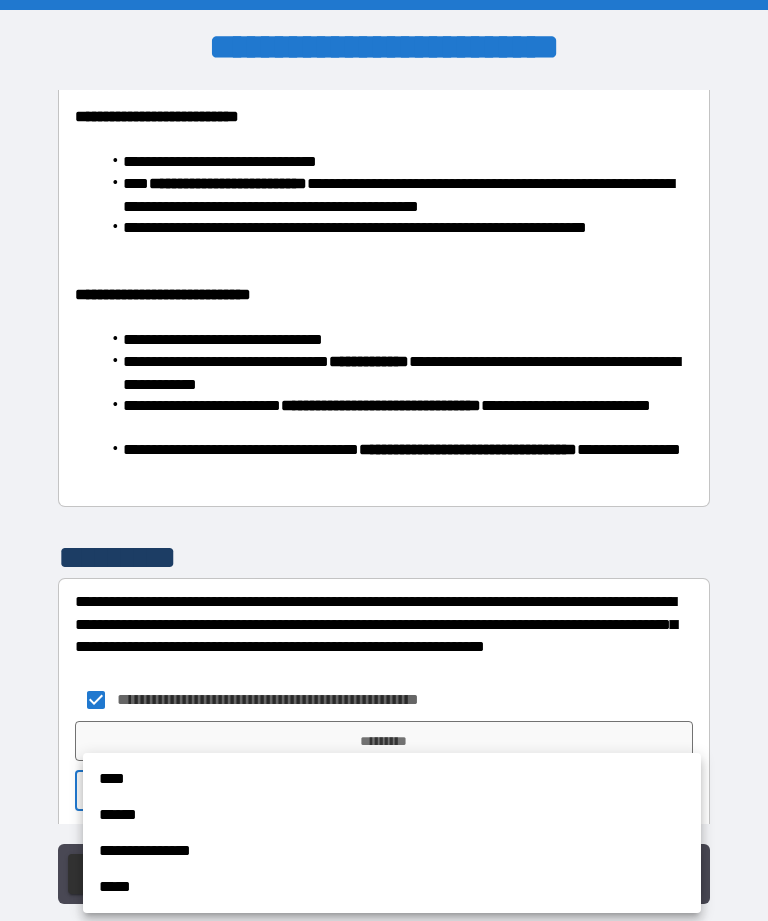 click on "****" at bounding box center [392, 779] 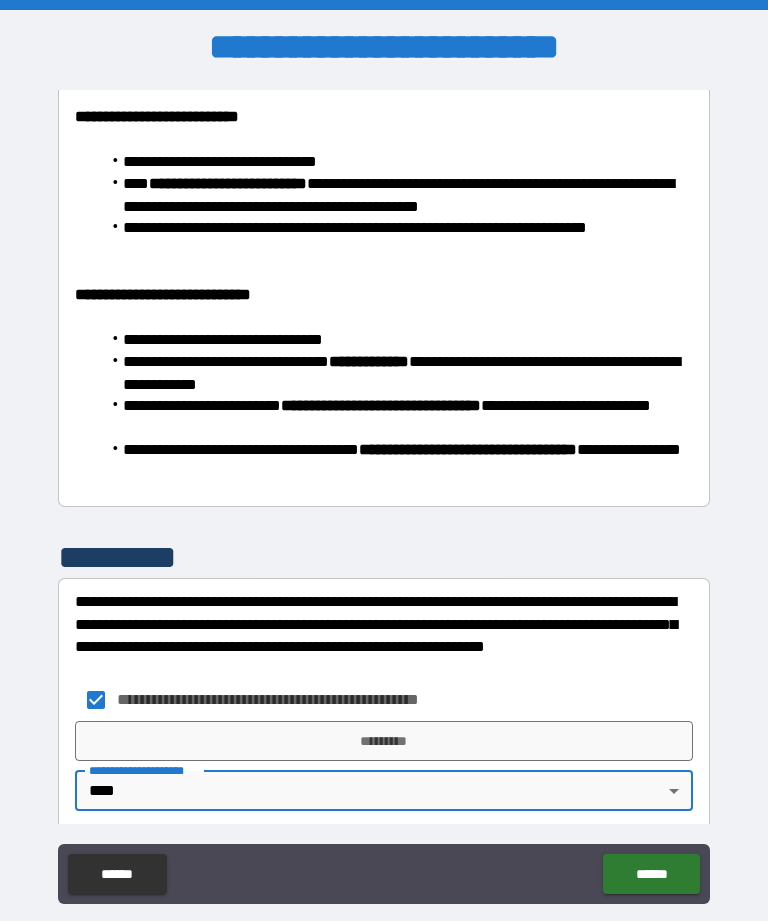 click on "*********" at bounding box center (384, 741) 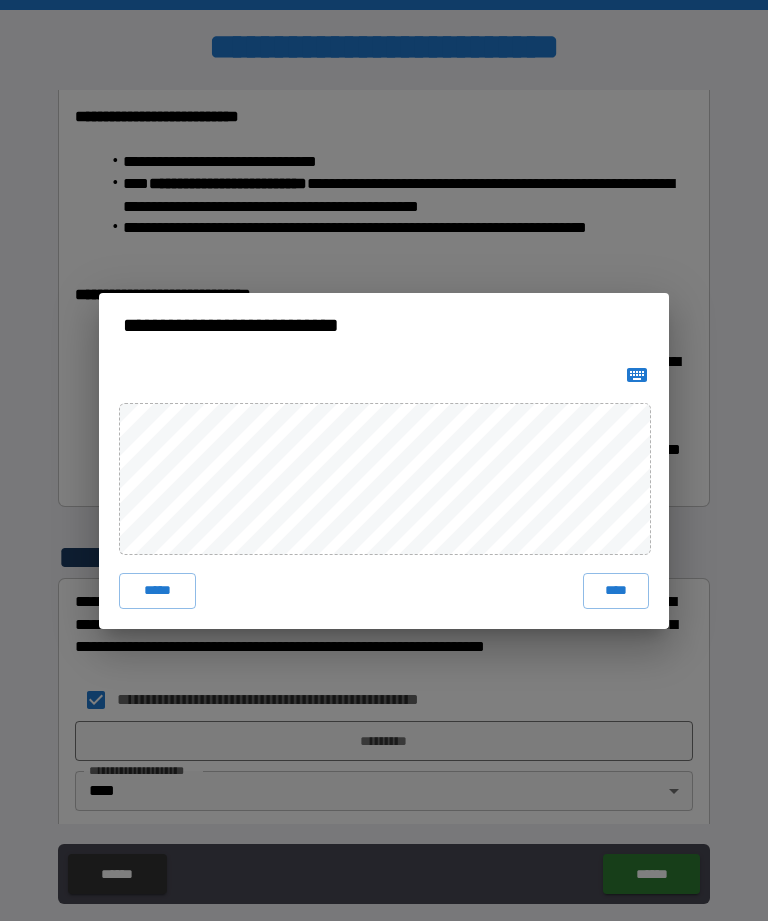 click on "****" at bounding box center (616, 591) 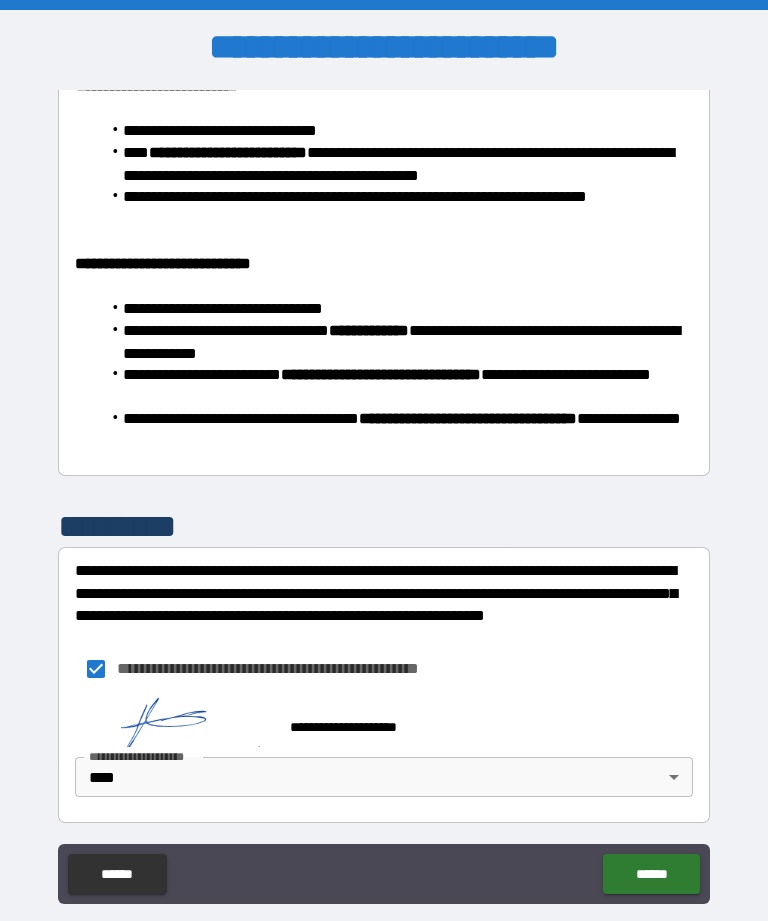 scroll, scrollTop: 1617, scrollLeft: 0, axis: vertical 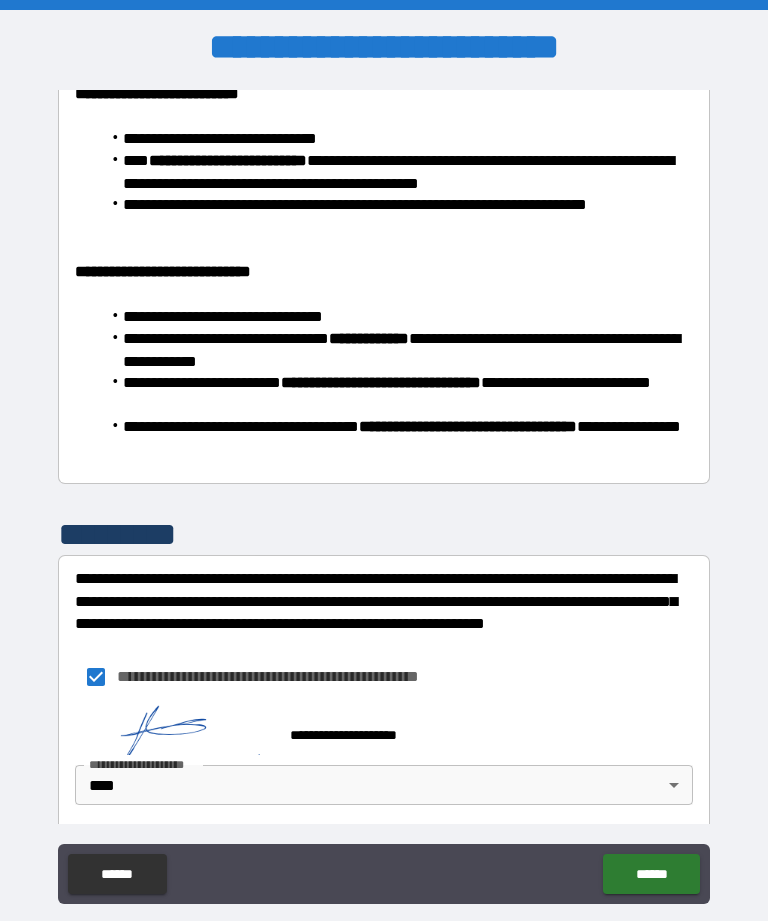 click on "******" at bounding box center (651, 874) 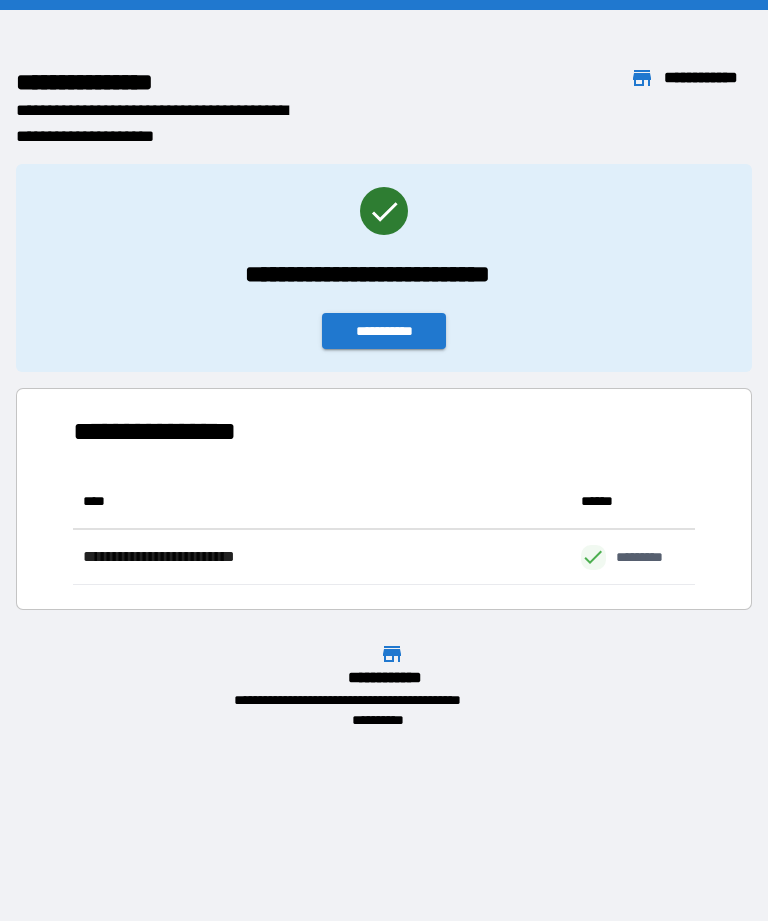 scroll, scrollTop: 1, scrollLeft: 1, axis: both 